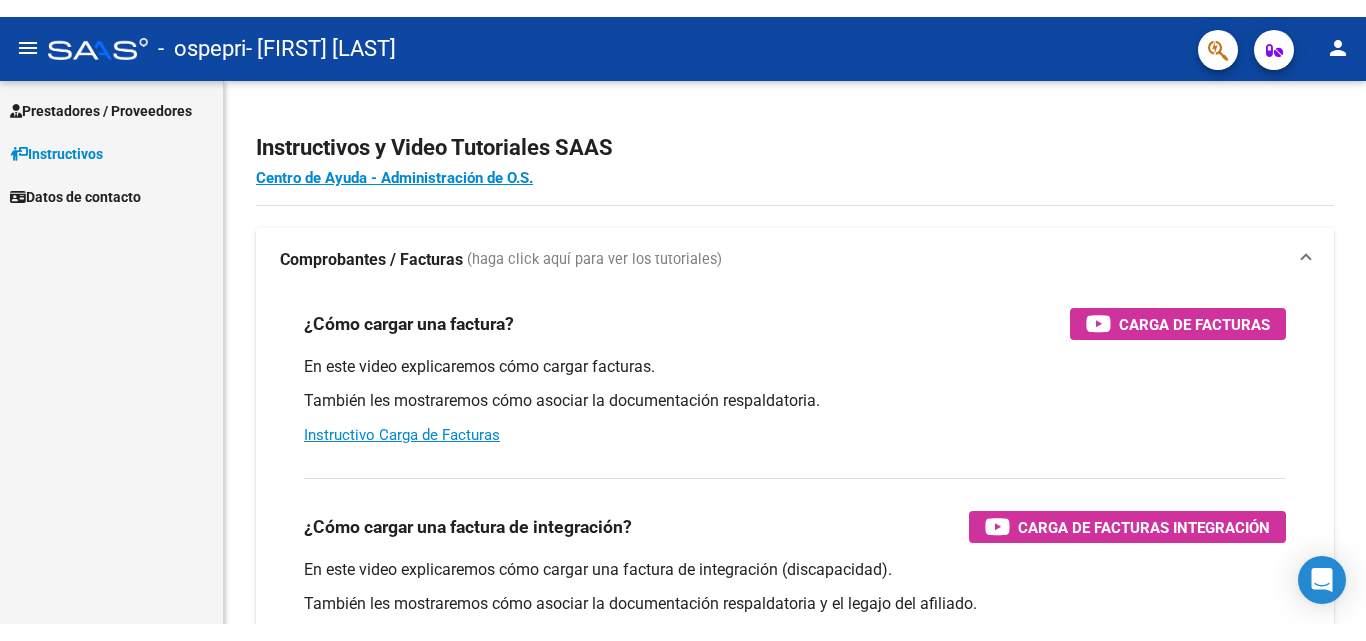 scroll, scrollTop: 0, scrollLeft: 0, axis: both 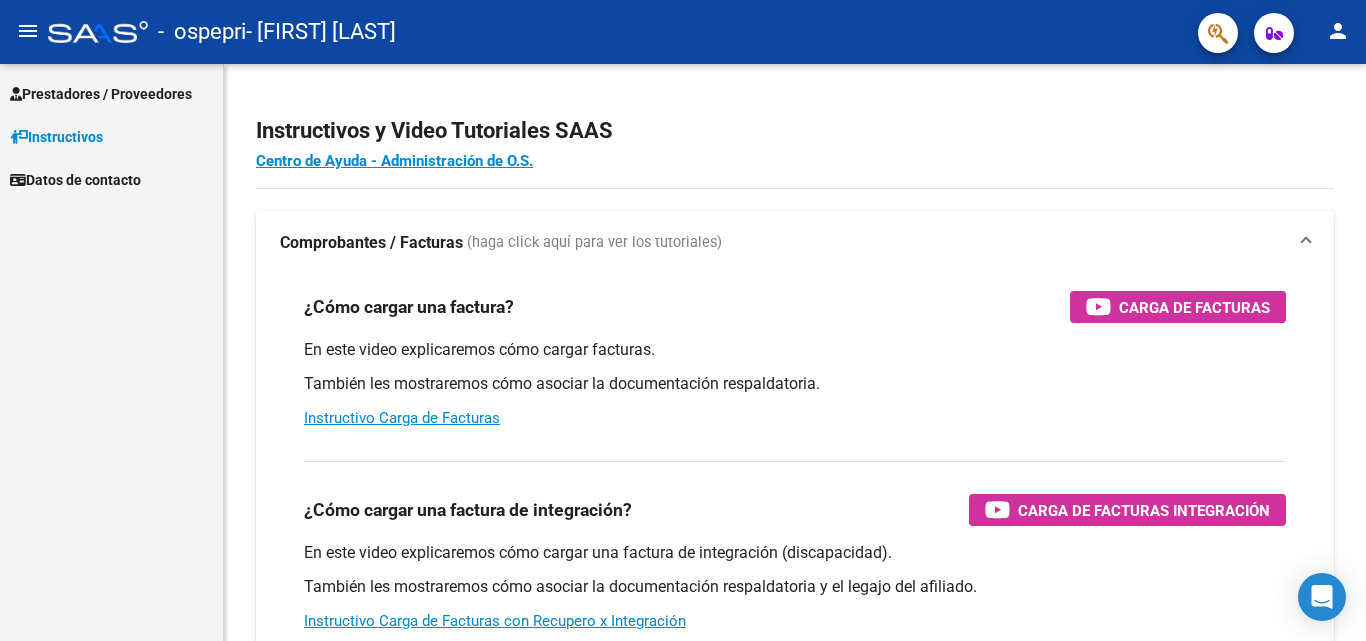 click on "Prestadores / Proveedores" at bounding box center (101, 94) 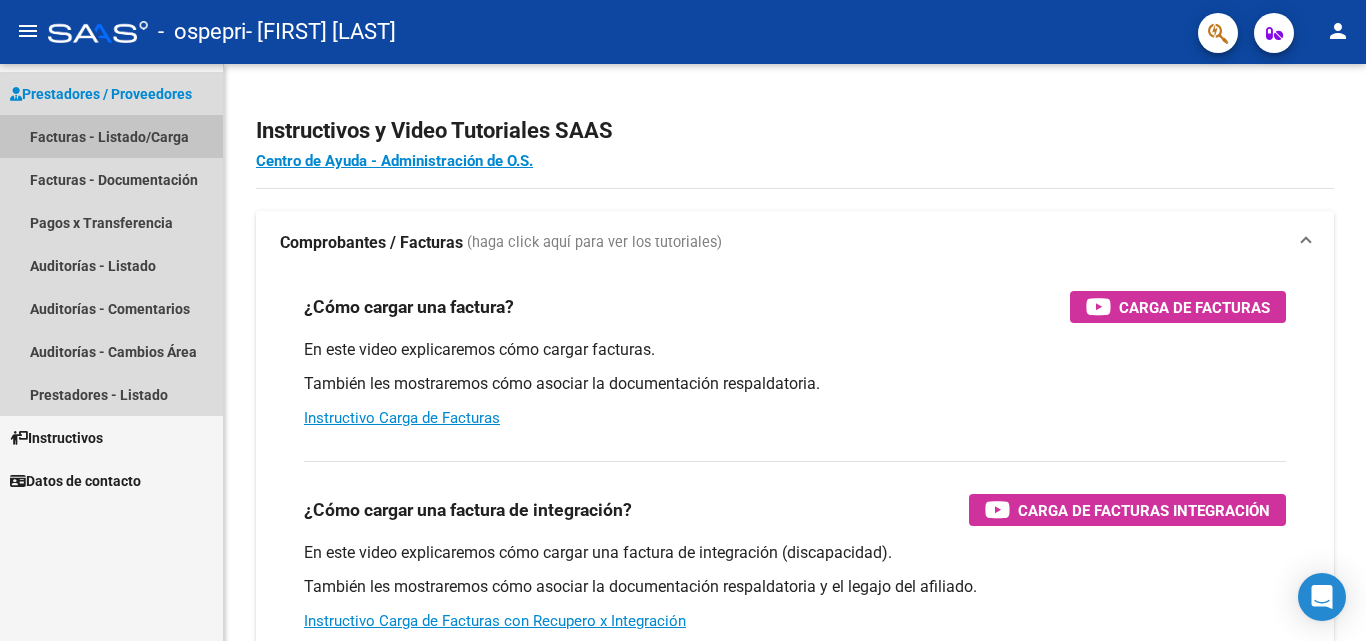 click on "Facturas - Listado/Carga" at bounding box center (111, 136) 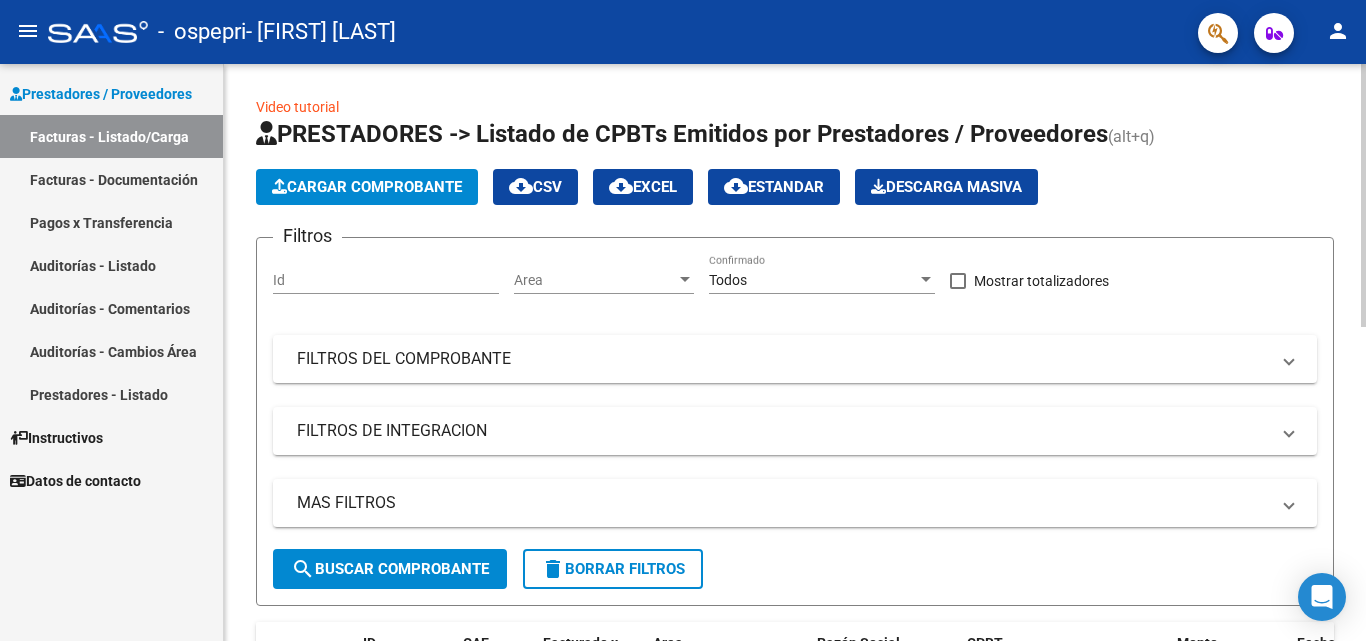 click on "Cargar Comprobante" 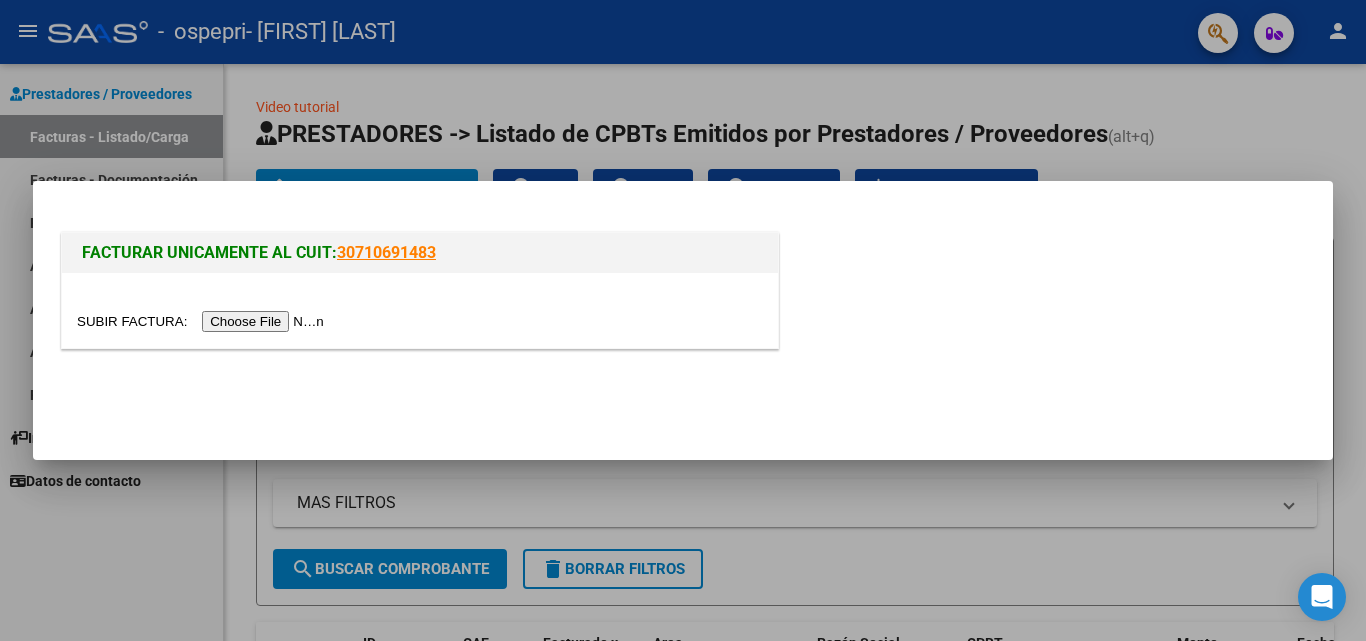 click at bounding box center [203, 321] 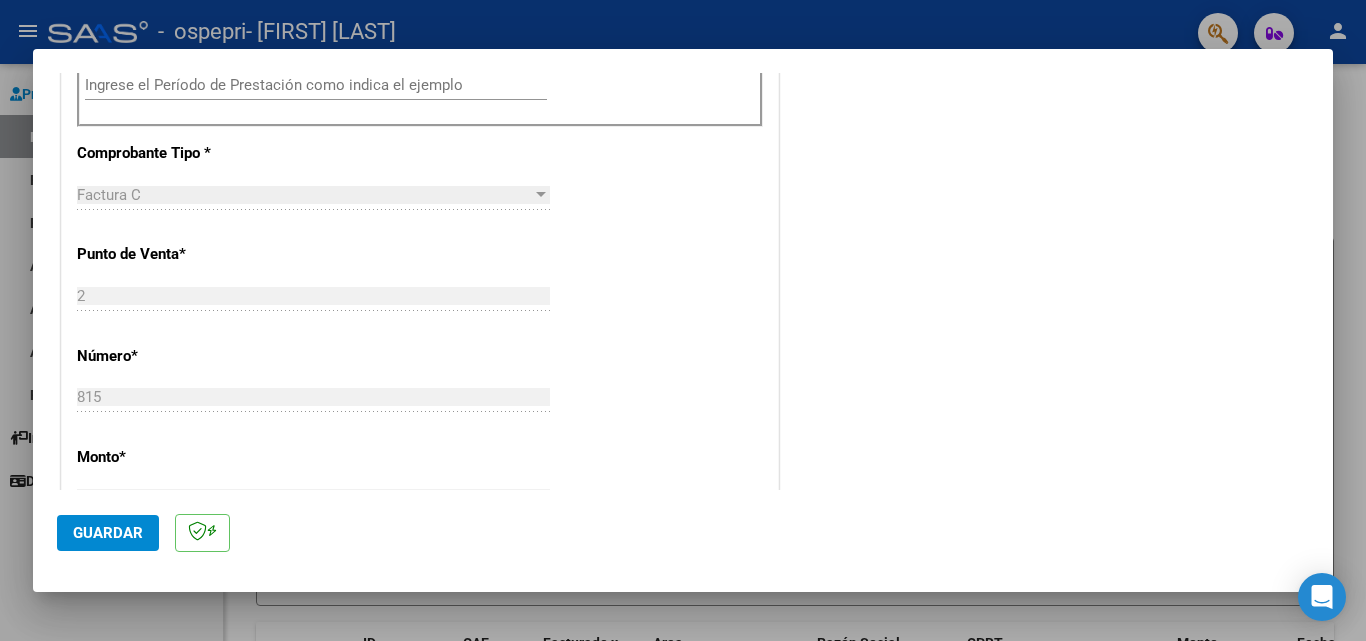 scroll, scrollTop: 333, scrollLeft: 0, axis: vertical 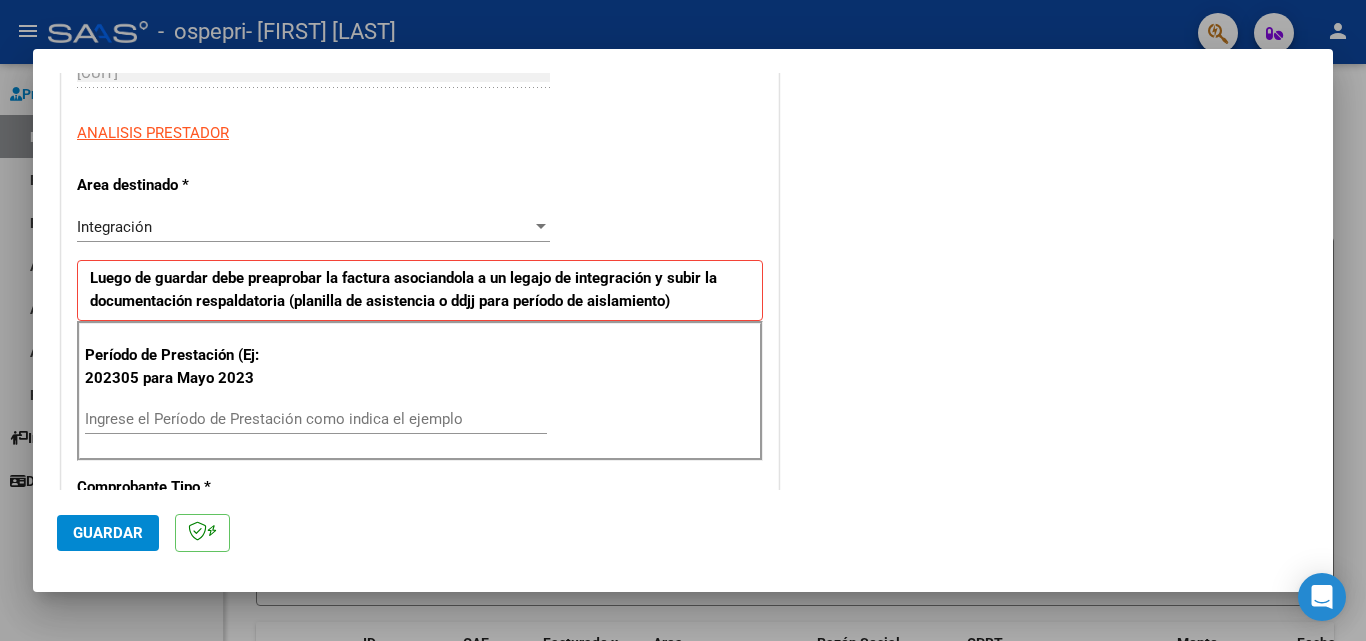 click on "Ingrese el Período de Prestación como indica el ejemplo" at bounding box center (316, 419) 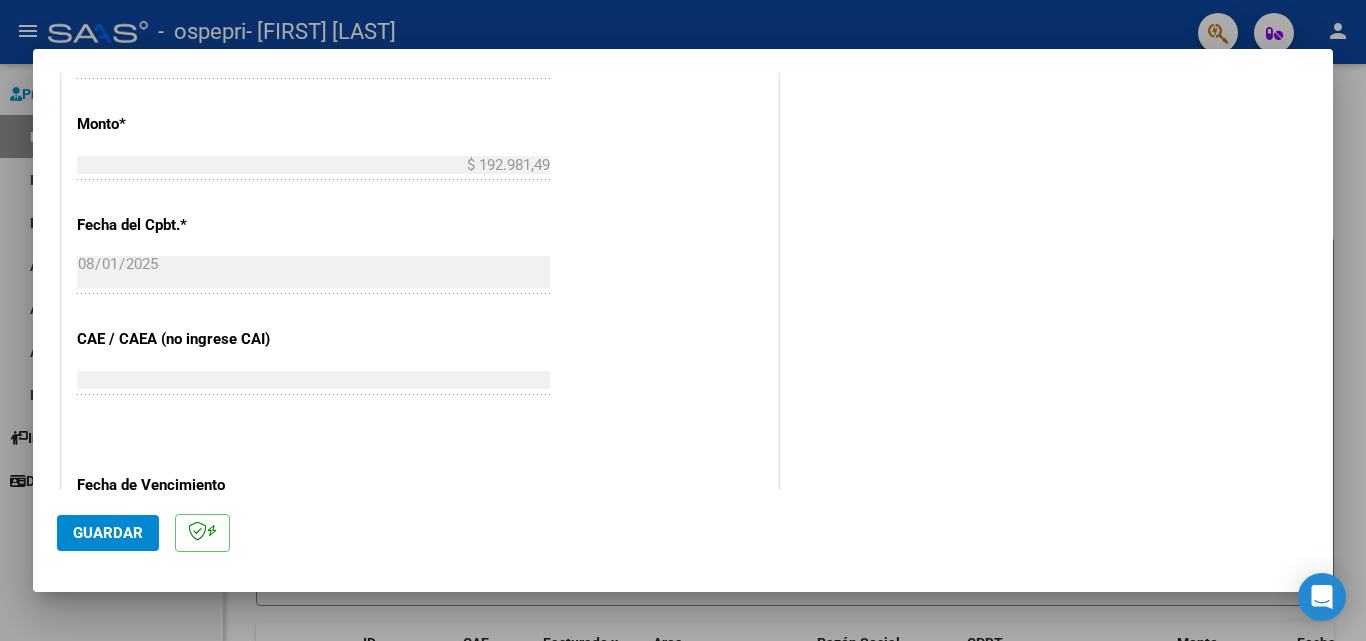 scroll, scrollTop: 1305, scrollLeft: 0, axis: vertical 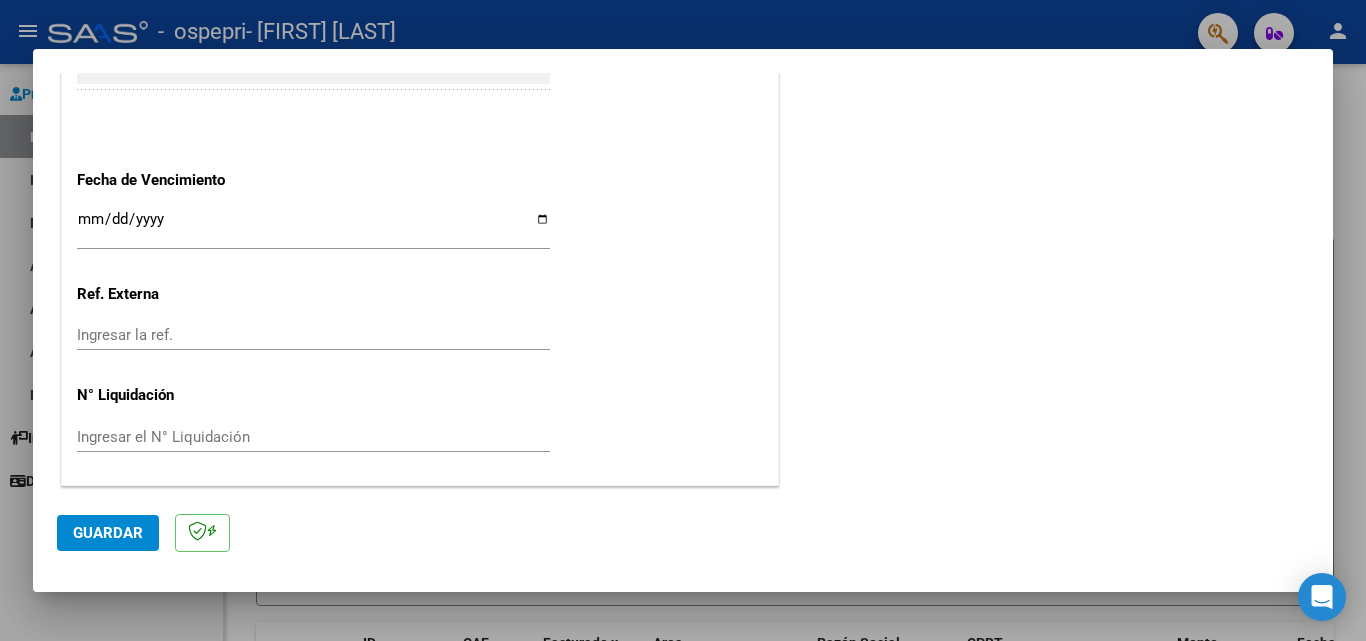 type on "202507" 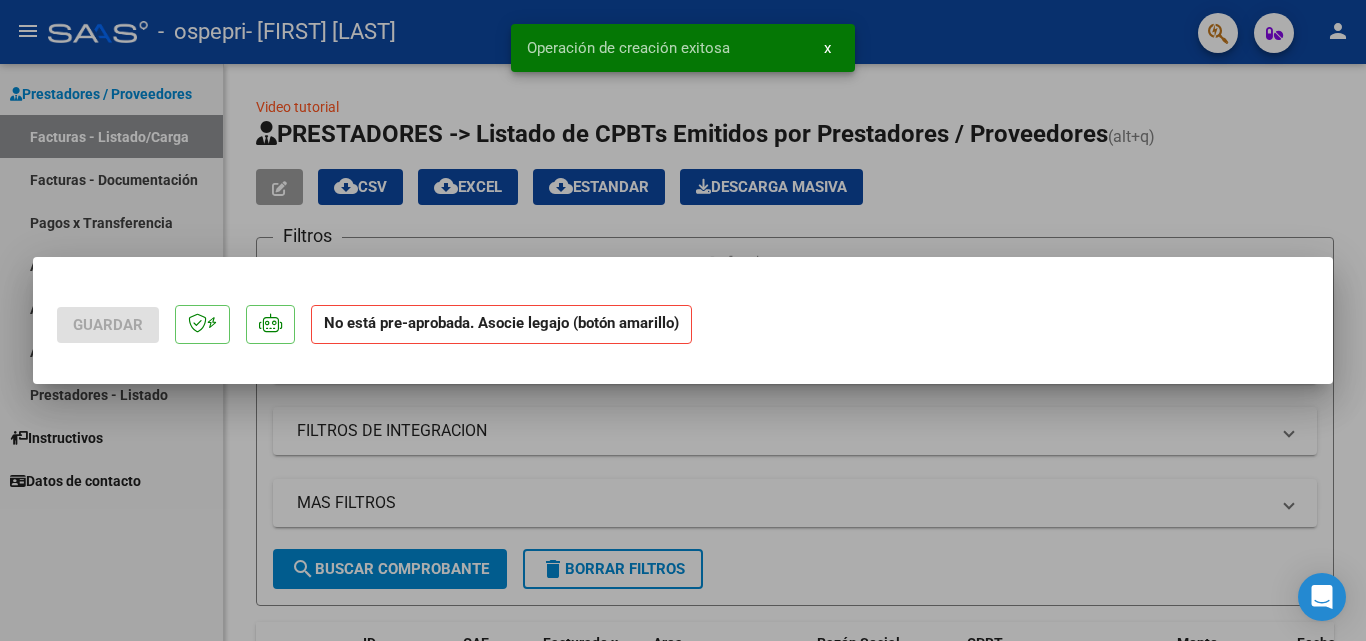 scroll, scrollTop: 0, scrollLeft: 0, axis: both 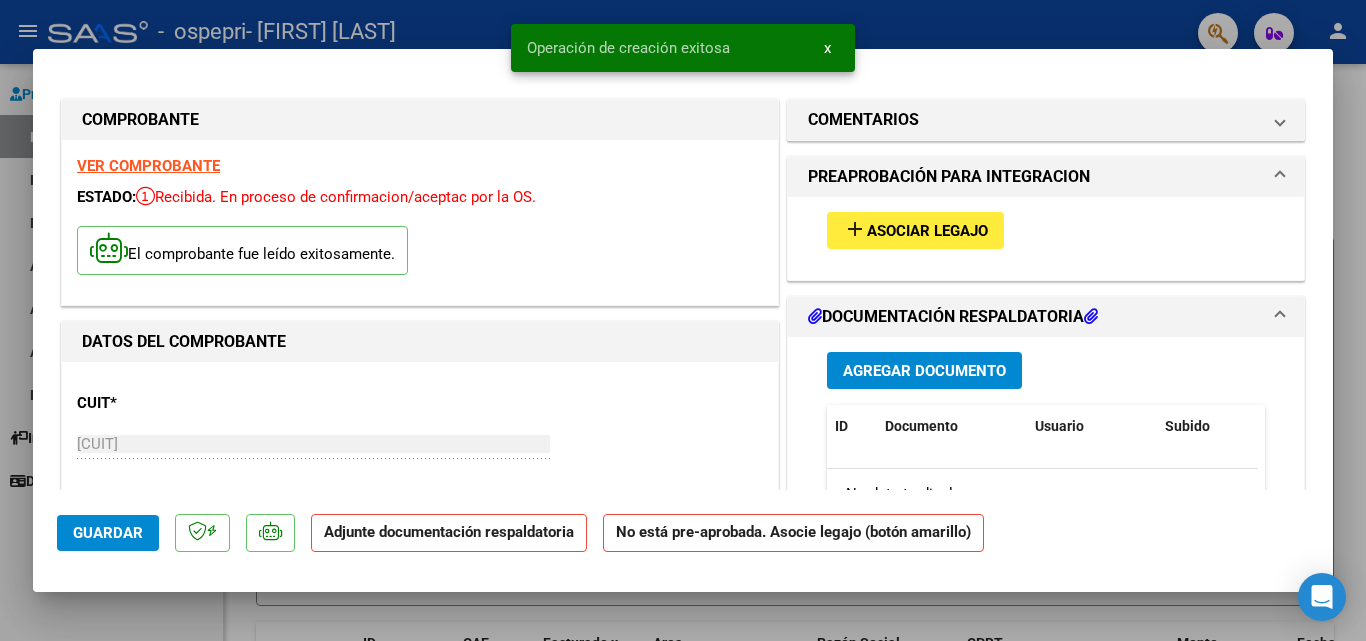 click on "Asociar Legajo" at bounding box center [927, 231] 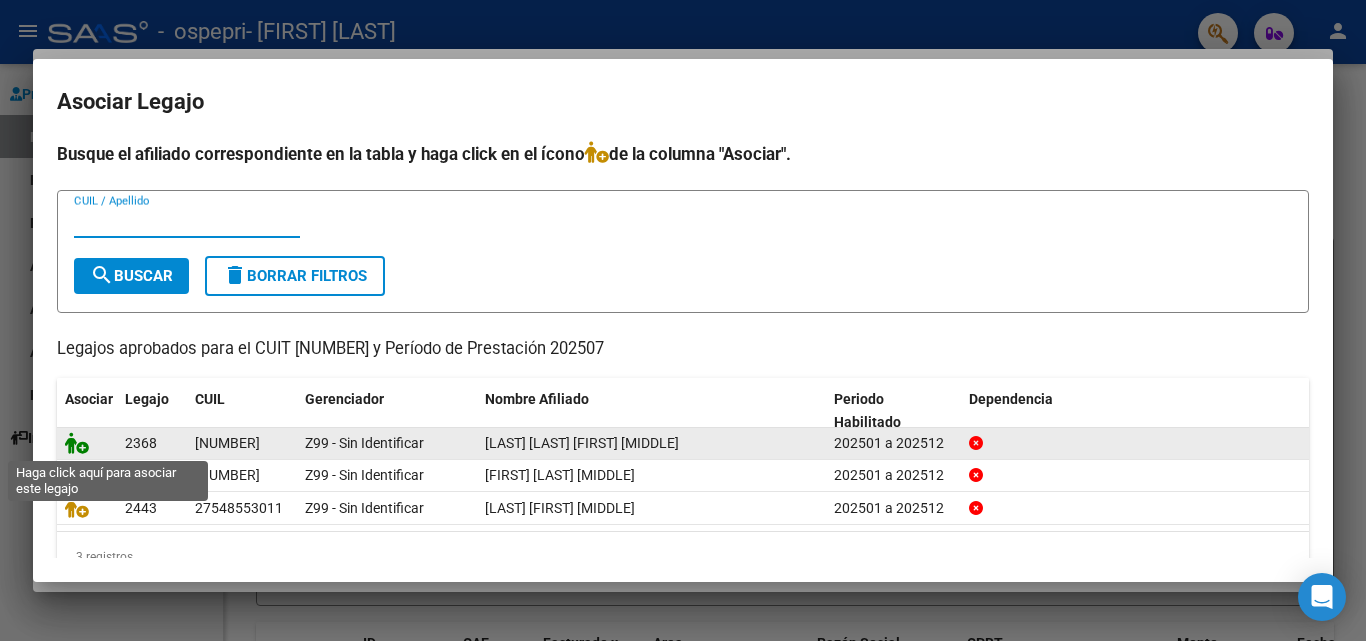 click 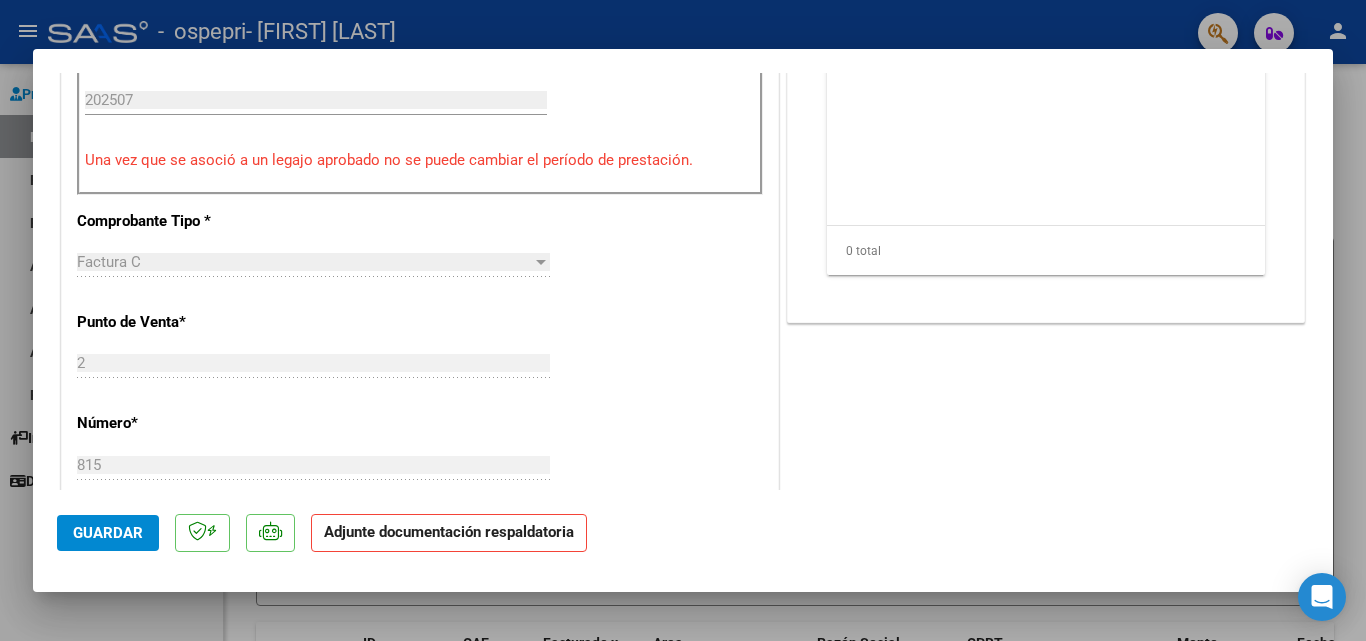 scroll, scrollTop: 333, scrollLeft: 0, axis: vertical 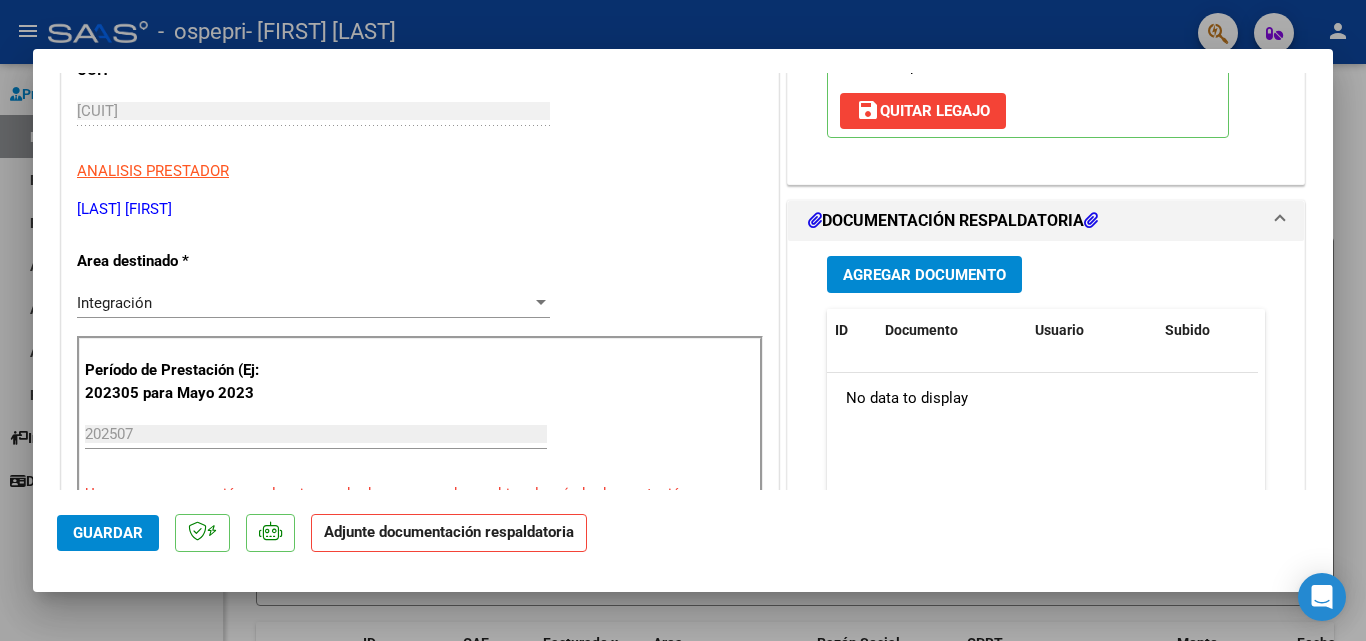 click on "Agregar Documento" at bounding box center [924, 274] 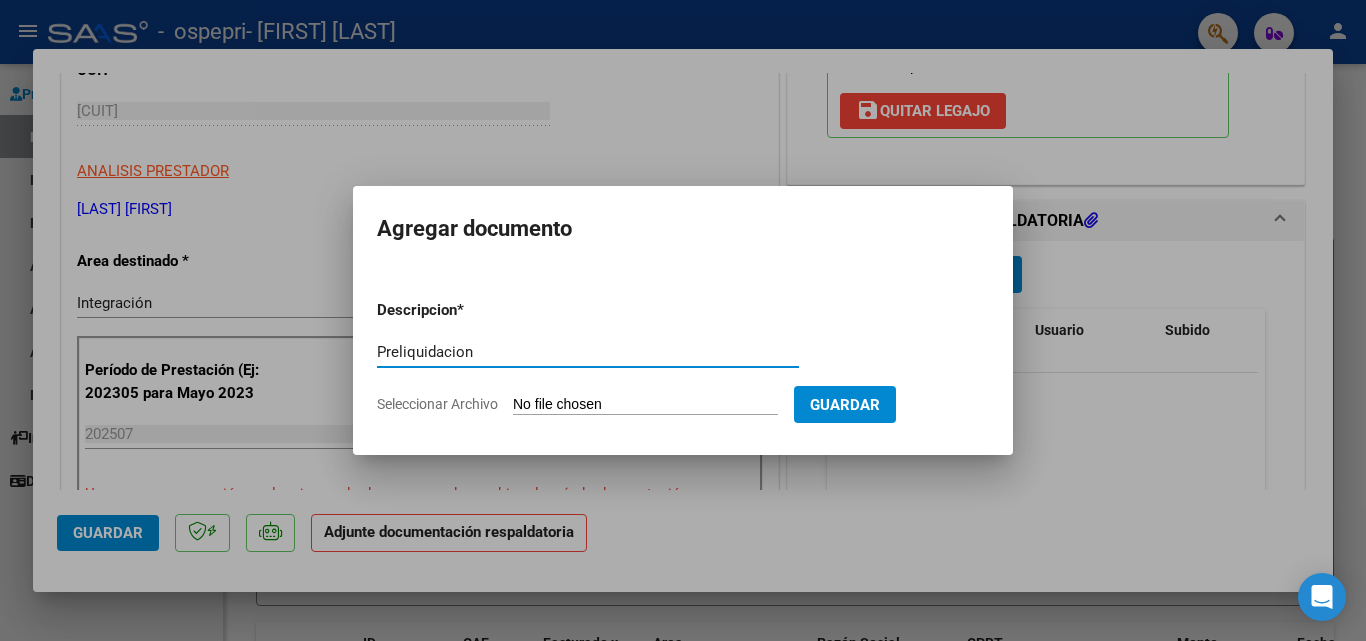 type on "Preliquidacion" 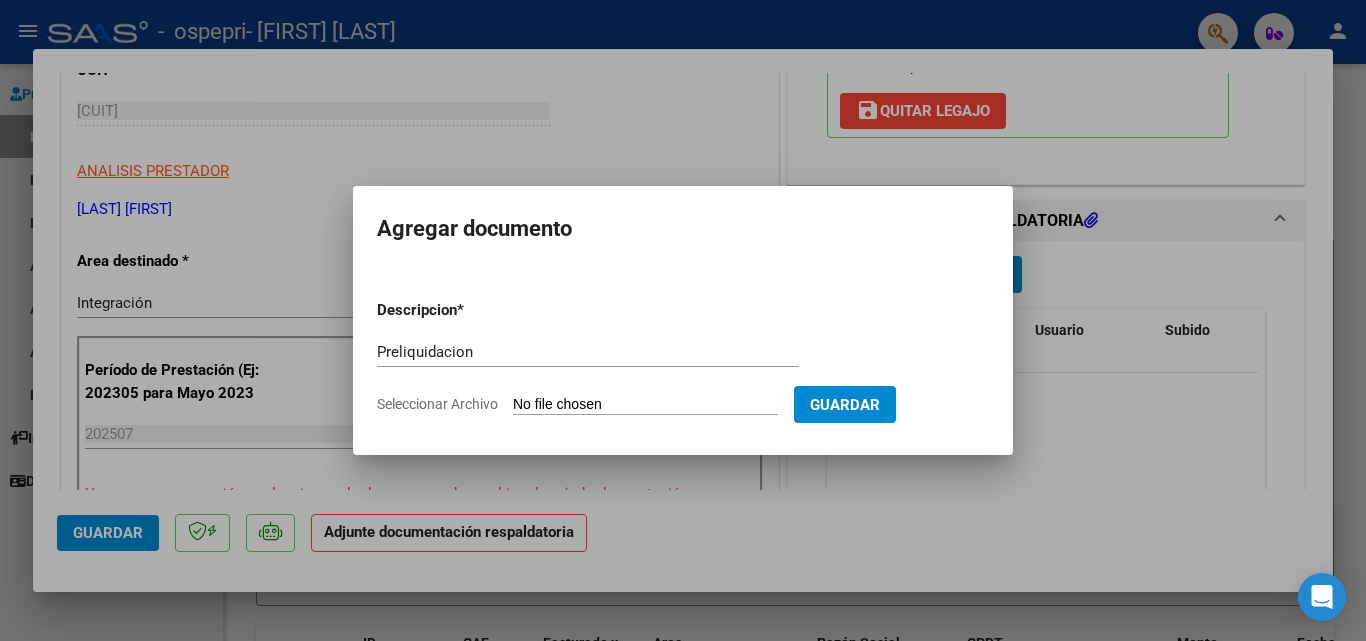type on "C:\fakepath\[FILENAME].pdf" 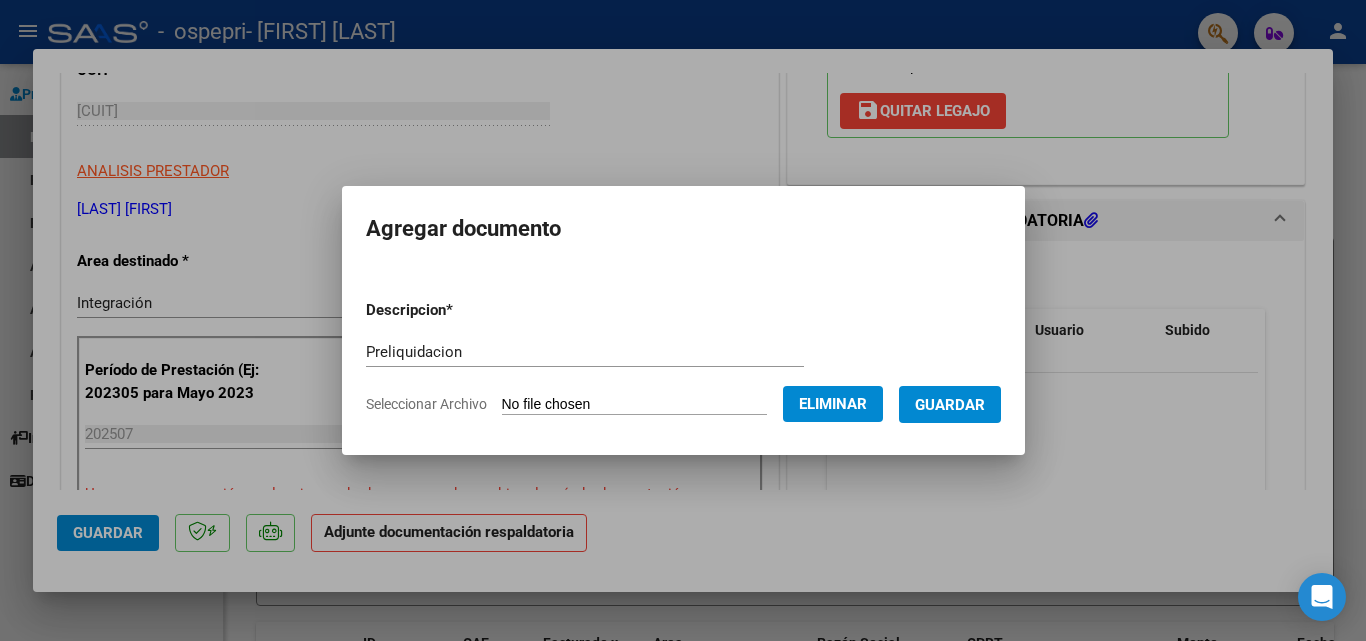 click on "Guardar" at bounding box center (950, 405) 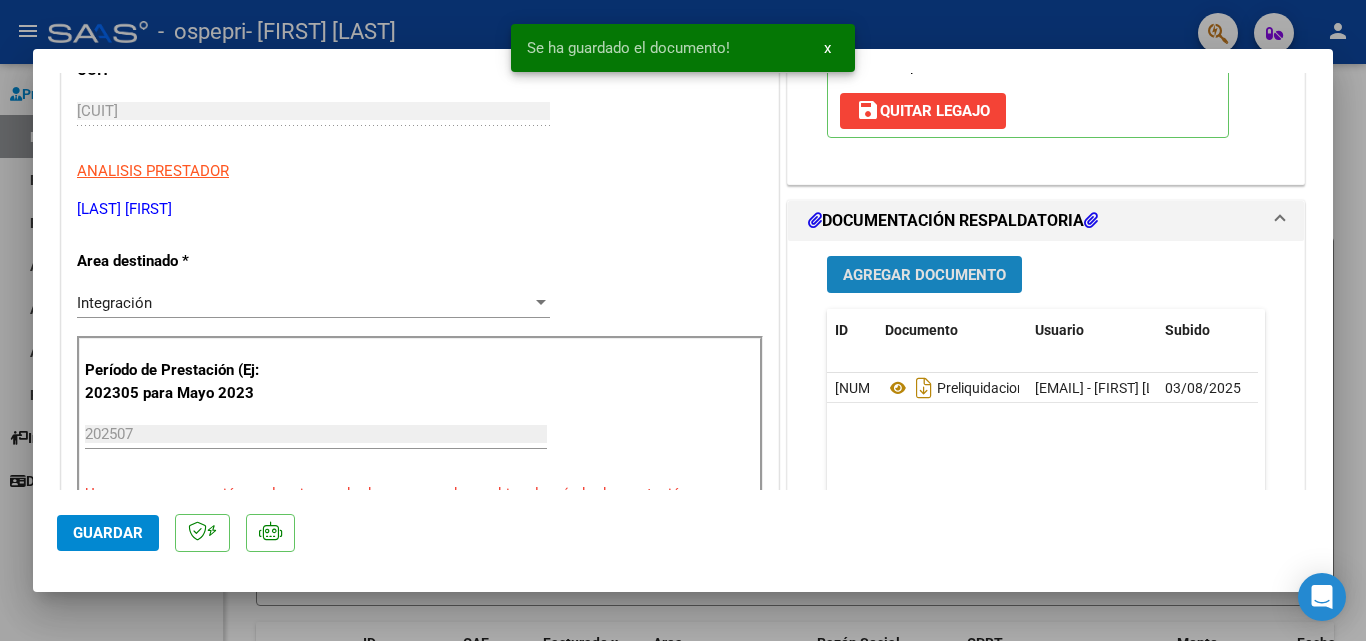 click on "Agregar Documento" at bounding box center (924, 275) 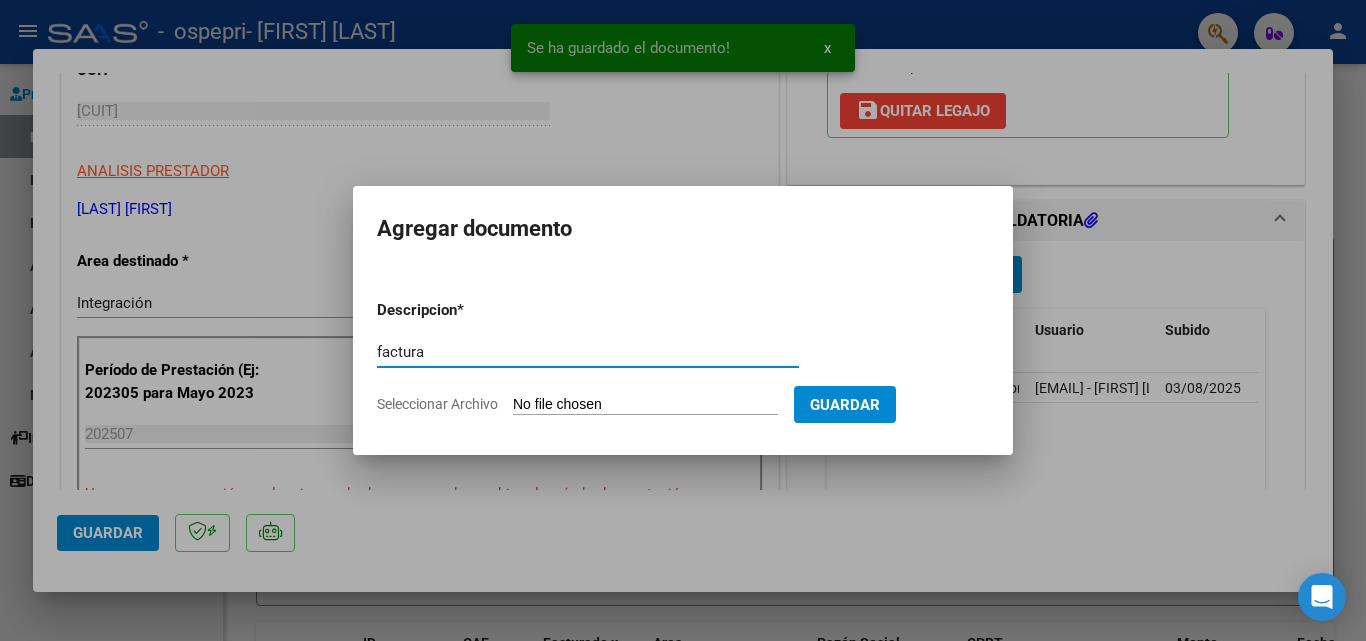 type on "factura" 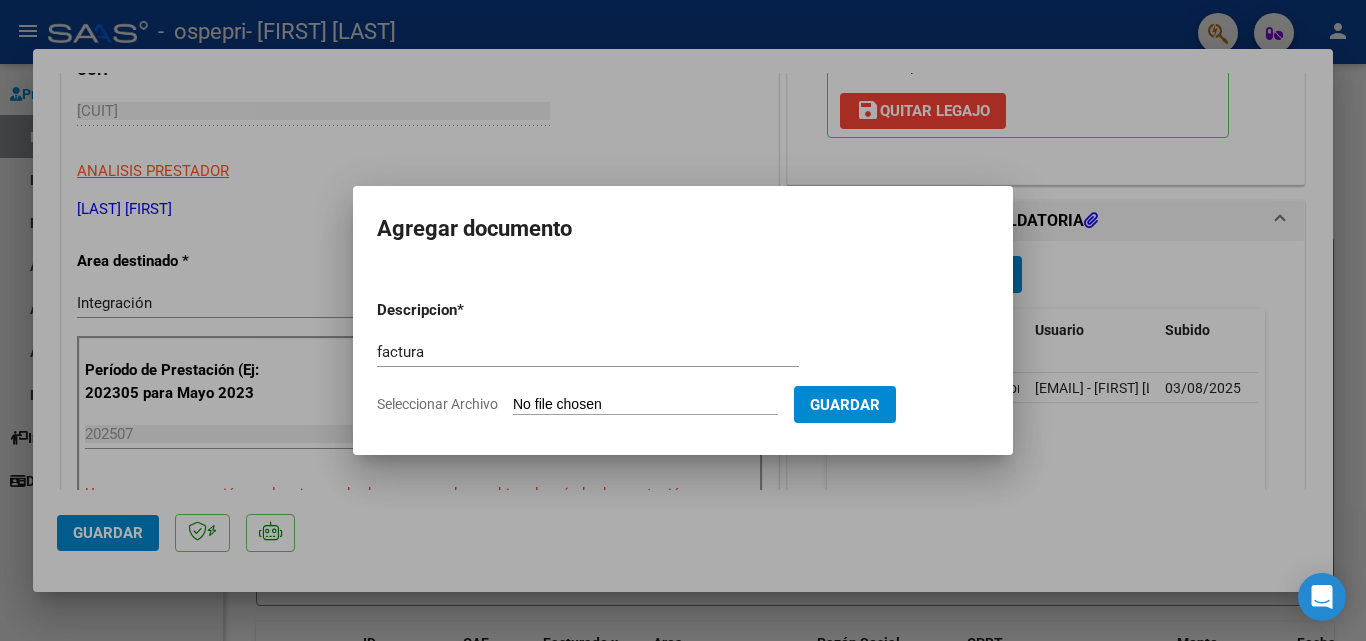 click on "factura" at bounding box center [588, 352] 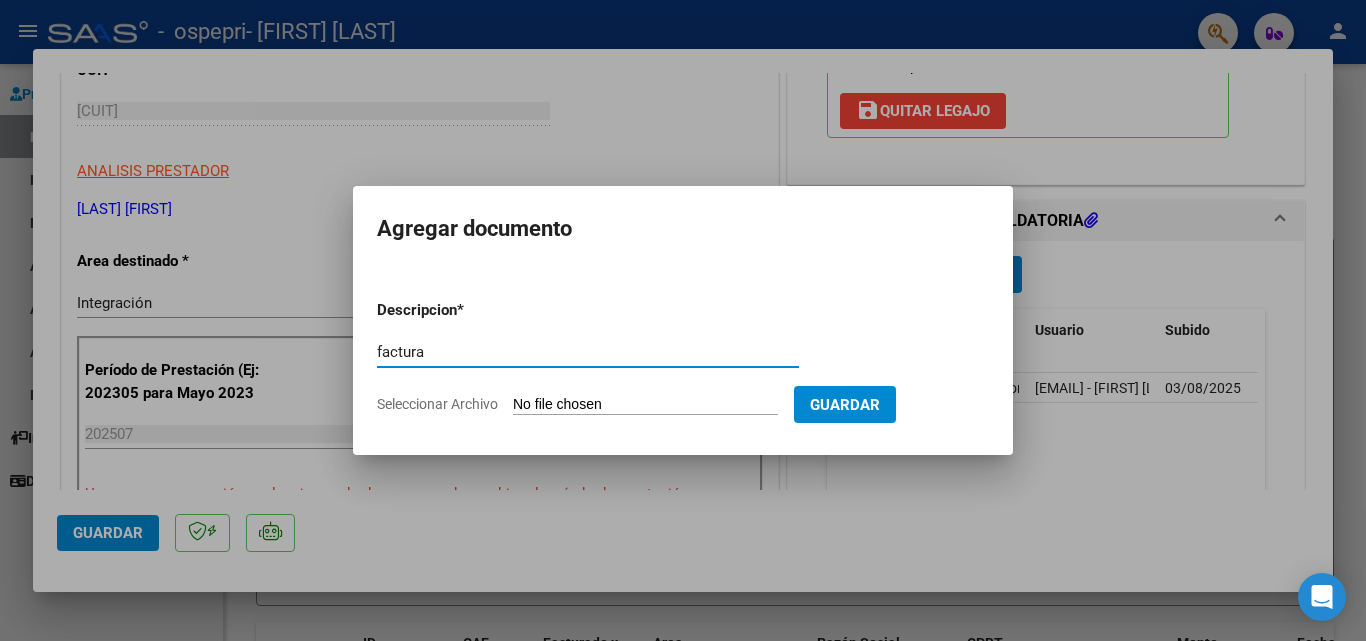 click on "factura" at bounding box center [588, 352] 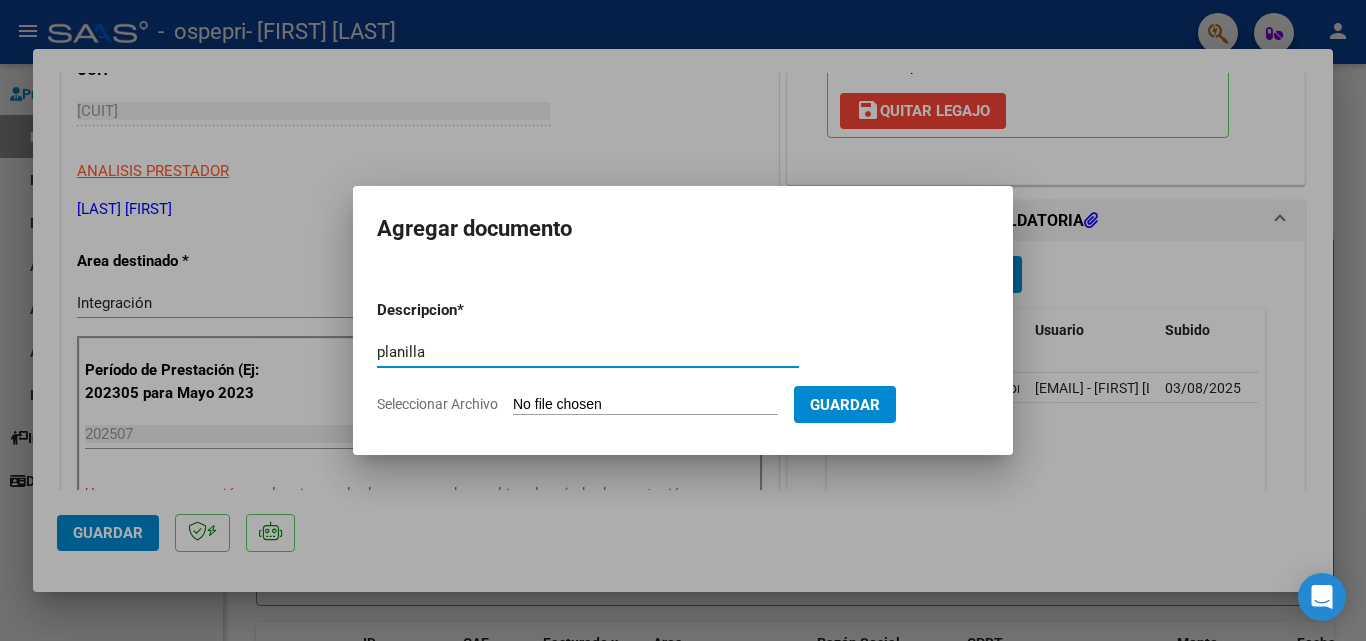 type on "planilla" 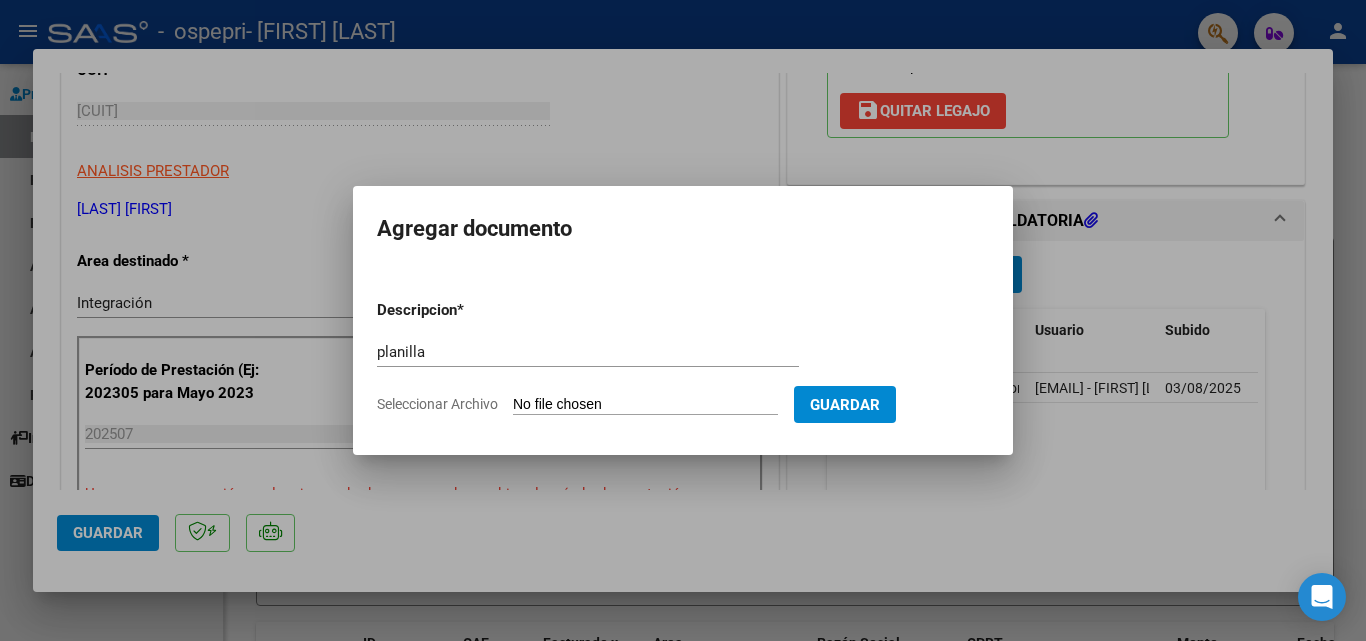 click on "Seleccionar Archivo" at bounding box center [645, 405] 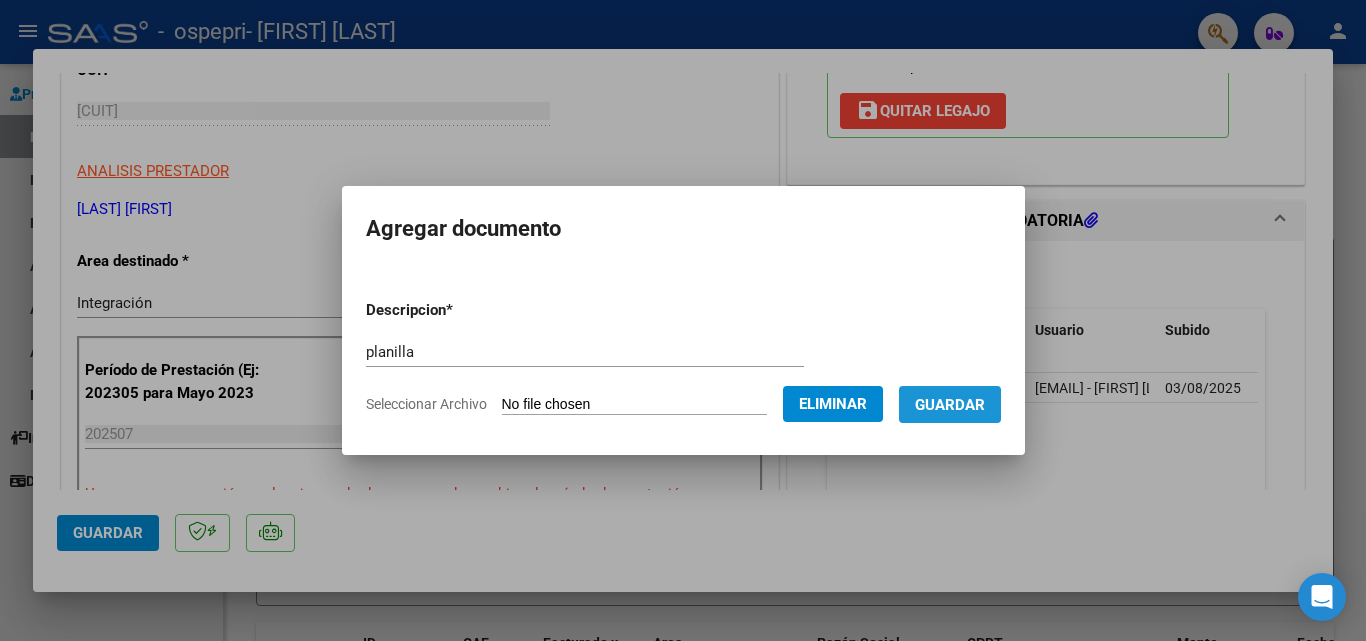 click on "Guardar" at bounding box center [950, 405] 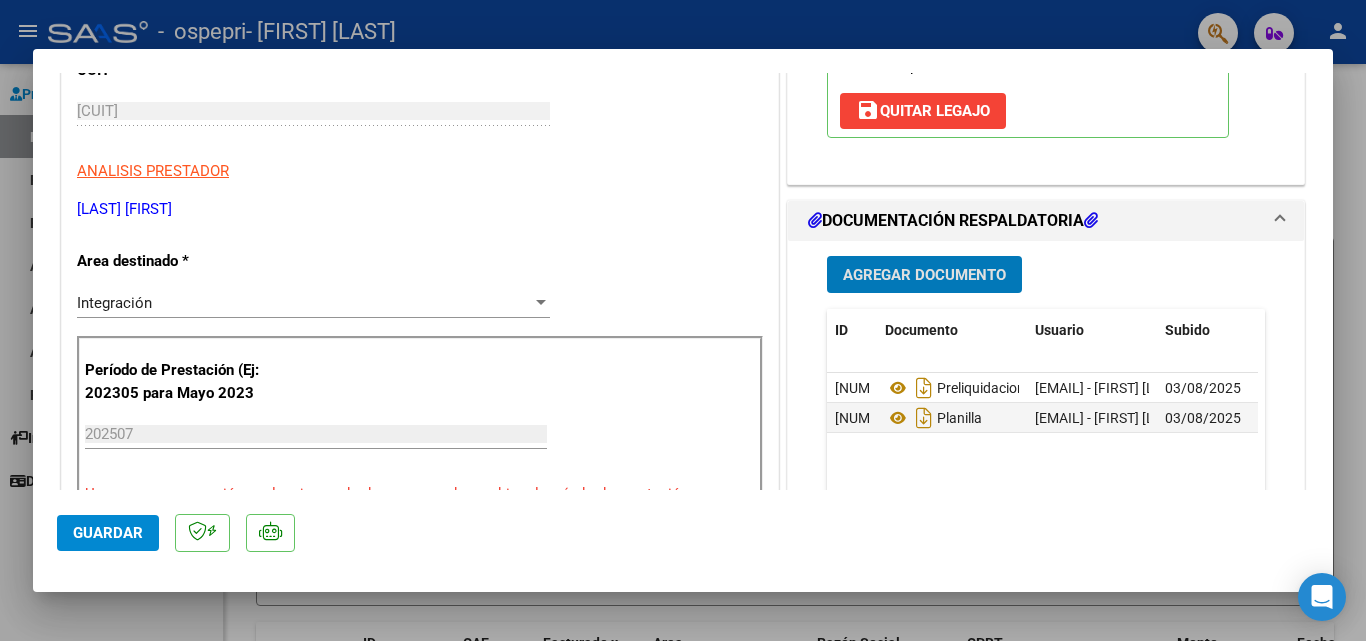 scroll, scrollTop: 667, scrollLeft: 0, axis: vertical 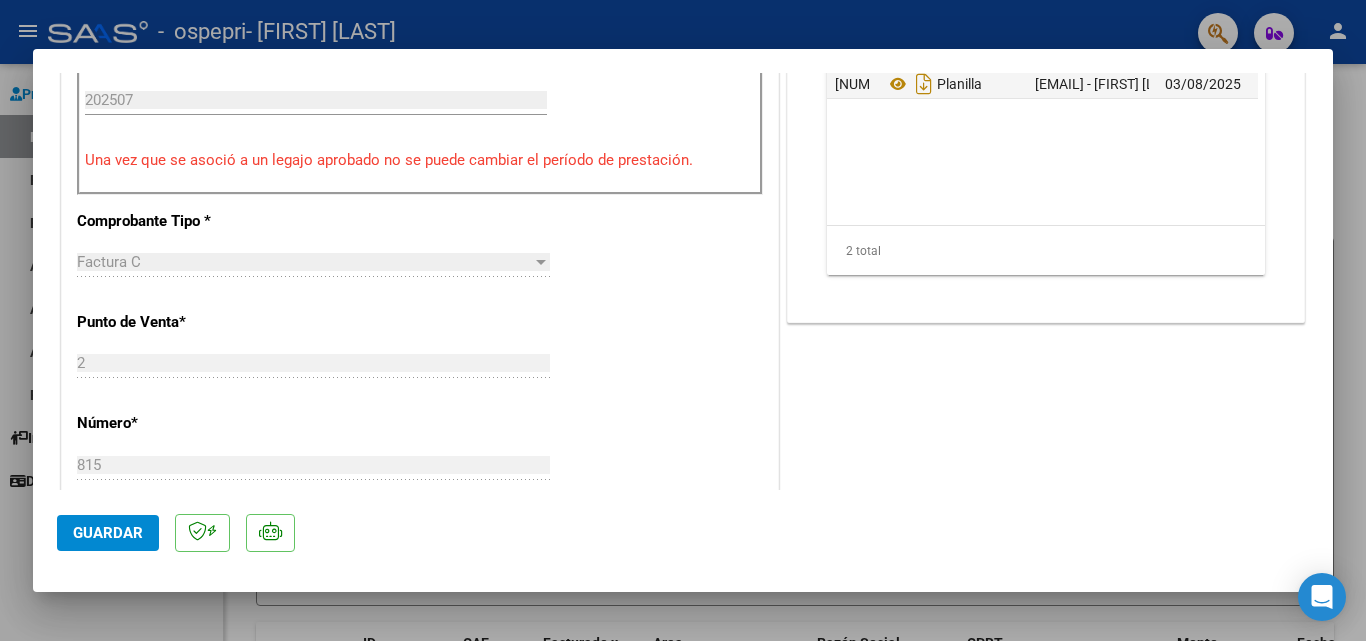 click on "Guardar" 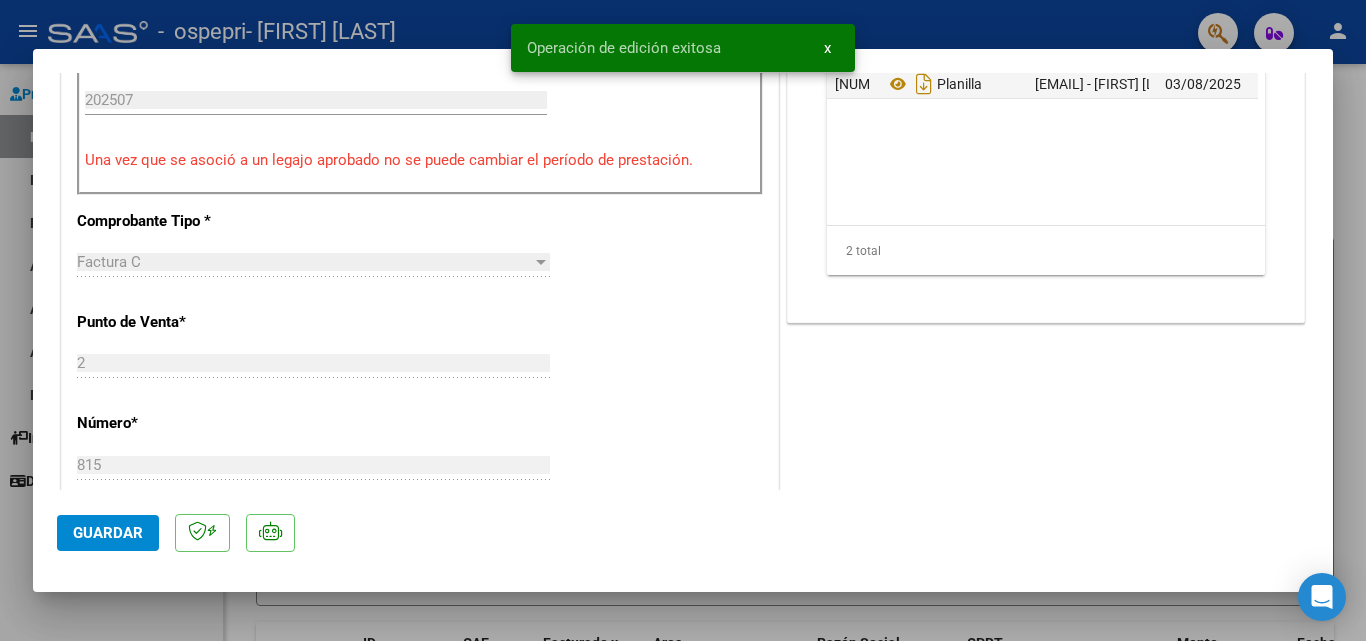 click at bounding box center (683, 320) 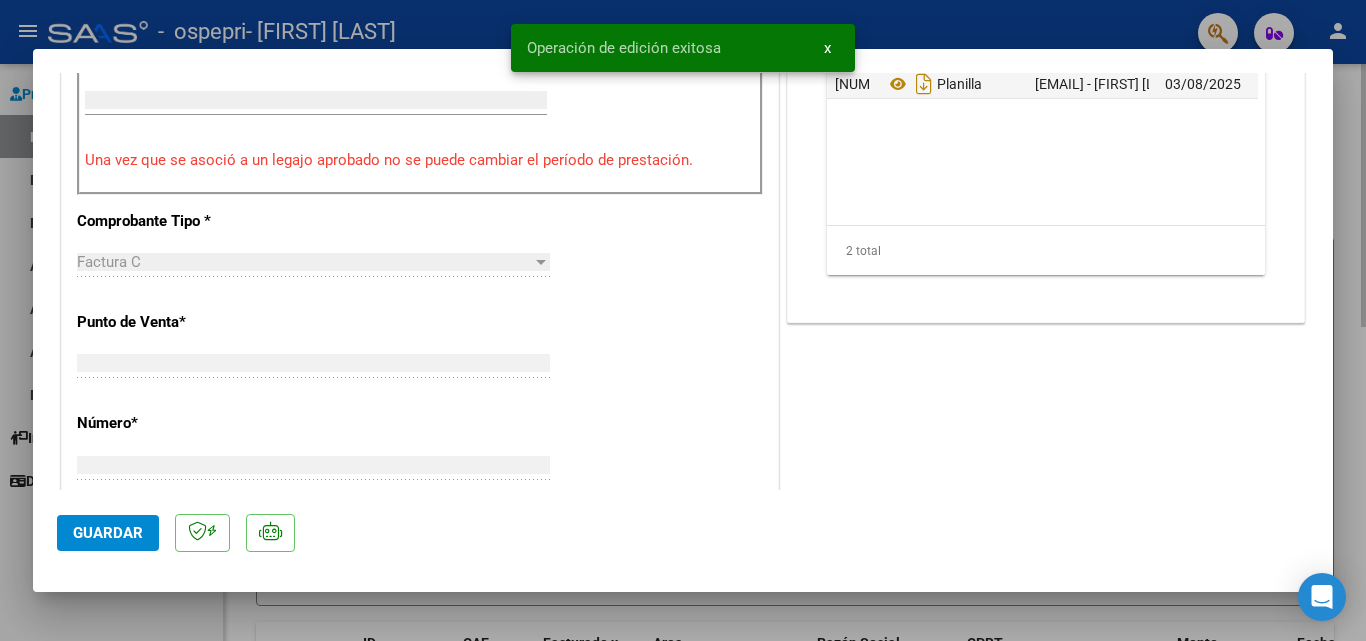 scroll, scrollTop: 0, scrollLeft: 0, axis: both 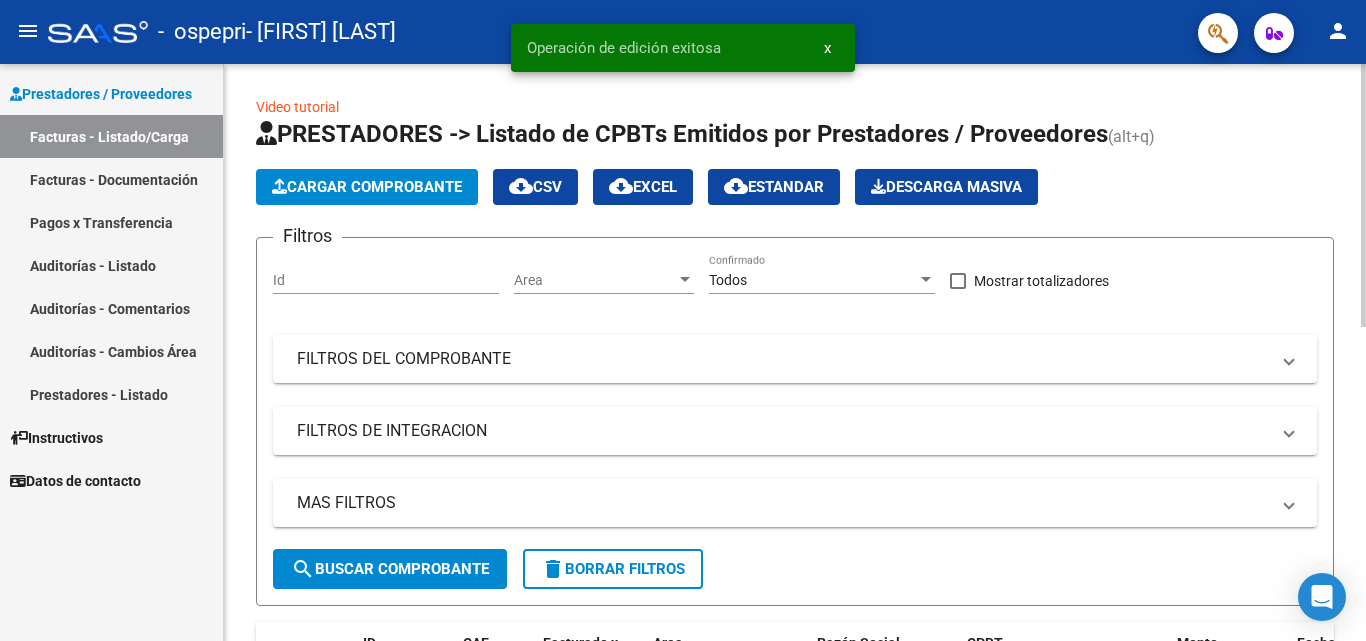 click on "Cargar Comprobante" 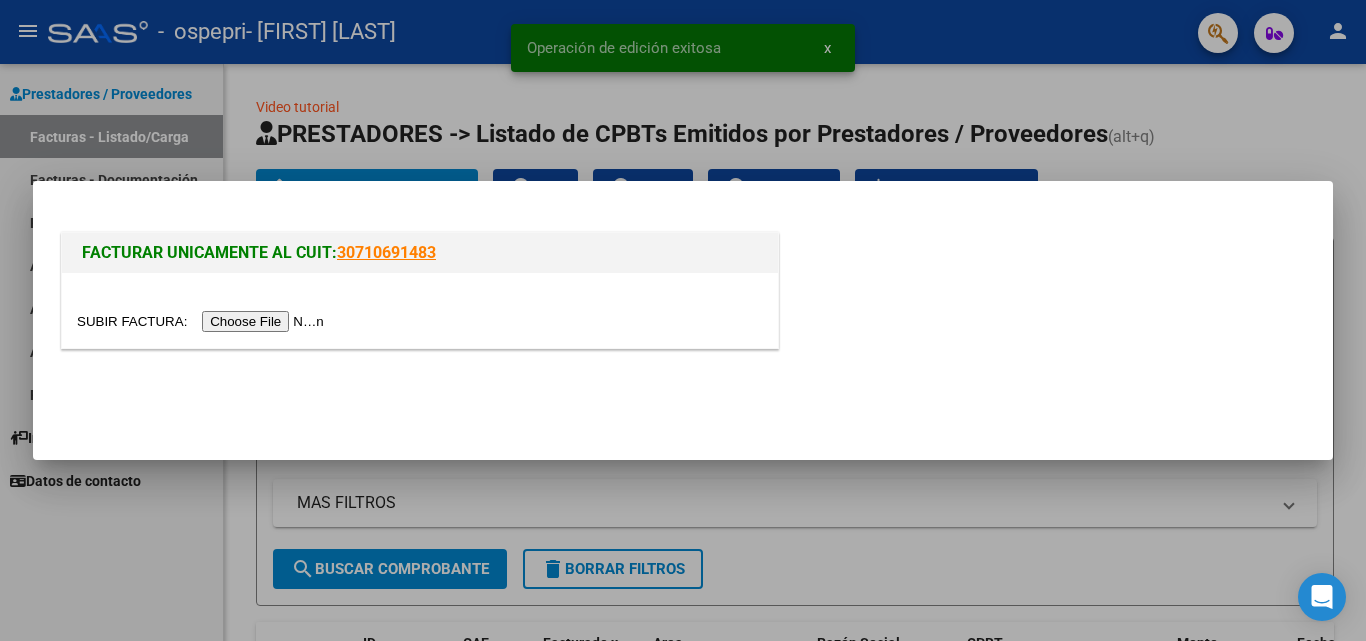 click at bounding box center [203, 321] 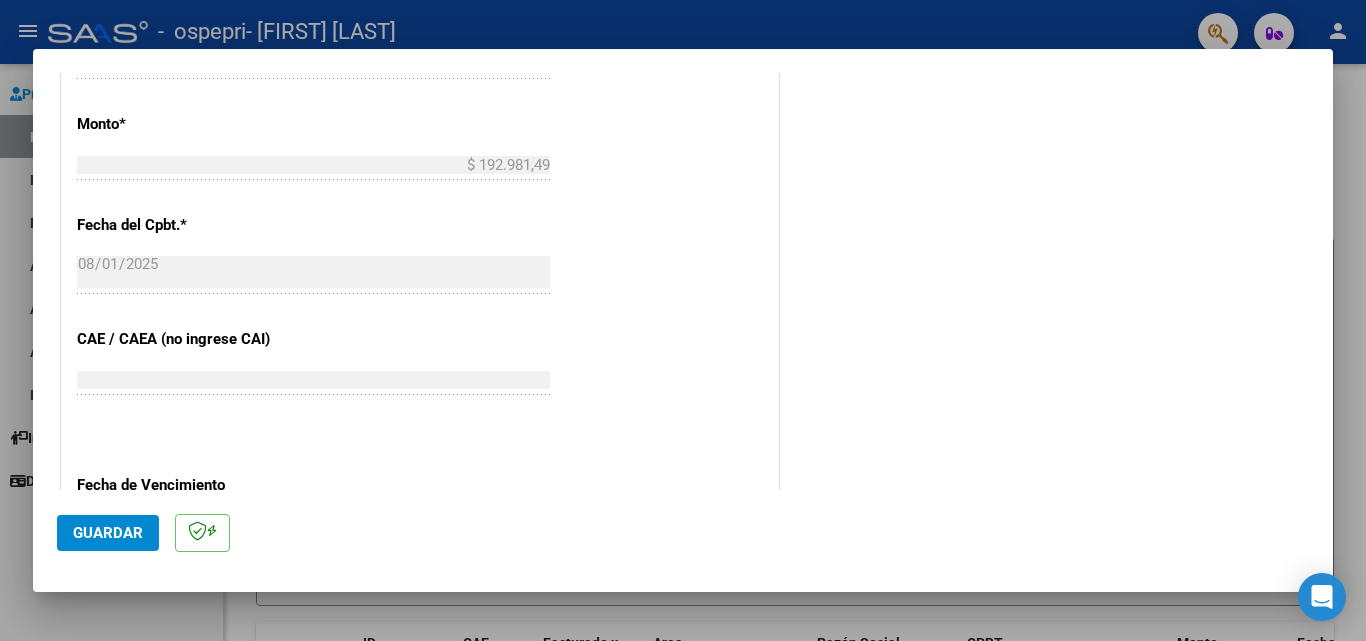 scroll, scrollTop: 333, scrollLeft: 0, axis: vertical 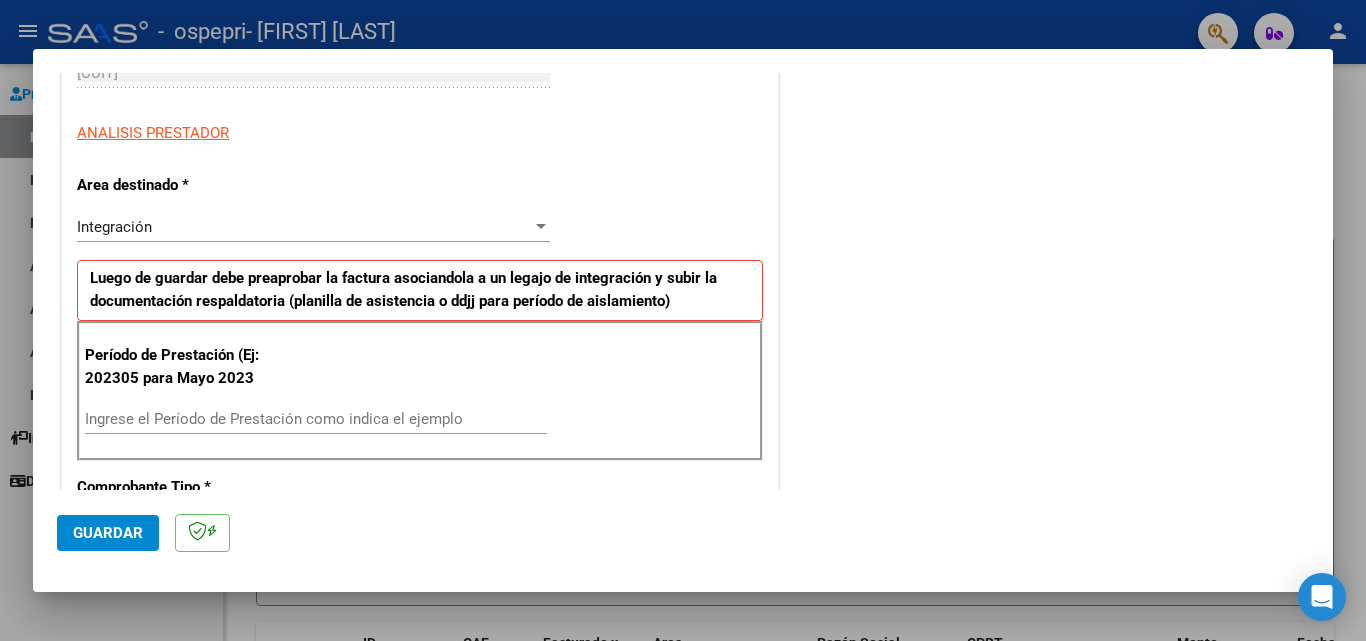 click on "Ingrese el Período de Prestación como indica el ejemplo" at bounding box center (316, 419) 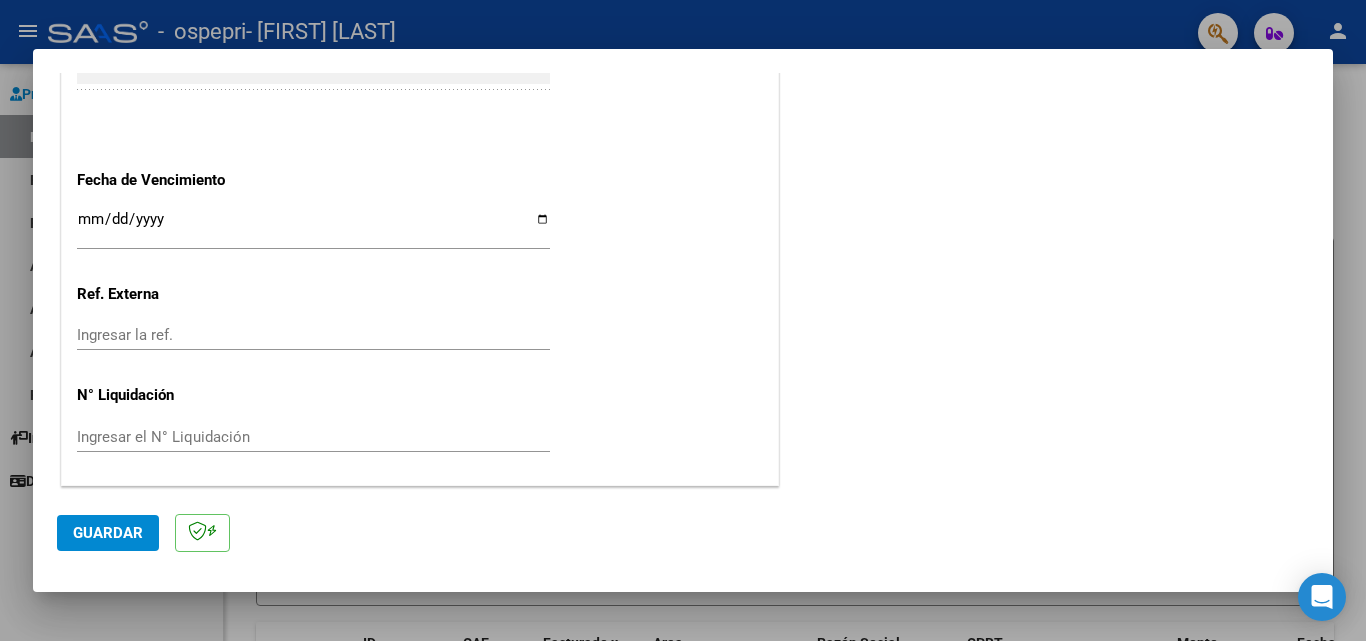 scroll, scrollTop: 972, scrollLeft: 0, axis: vertical 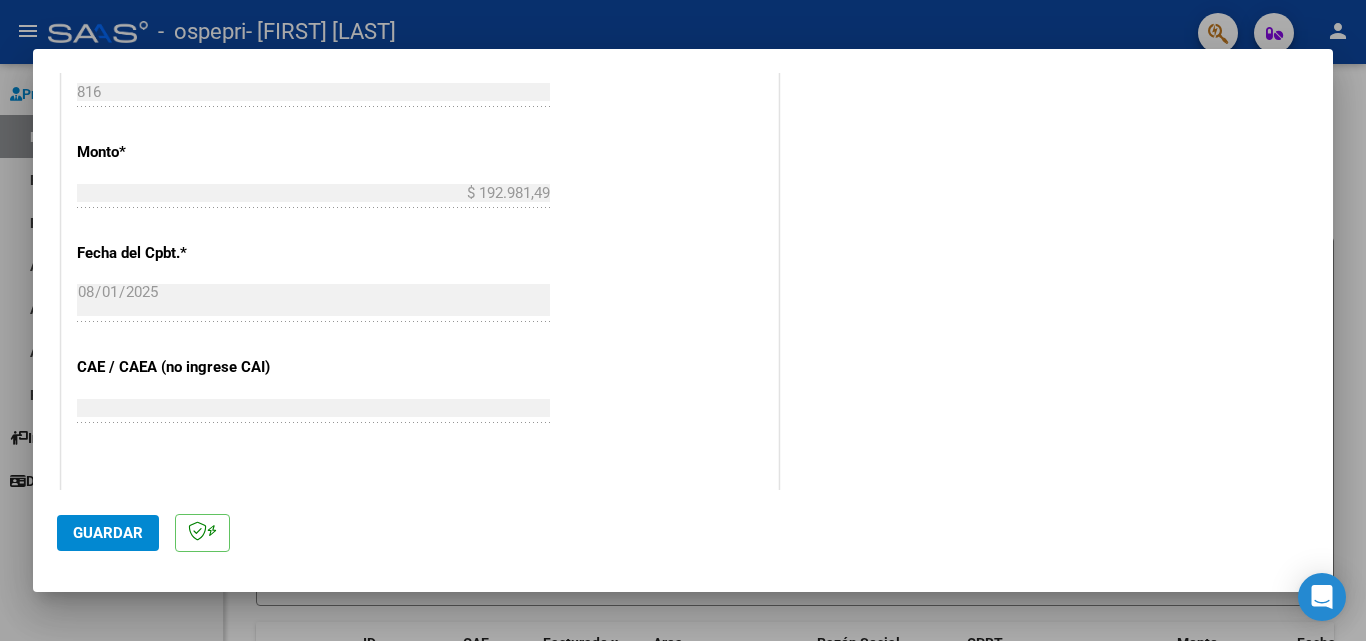 type on "202507" 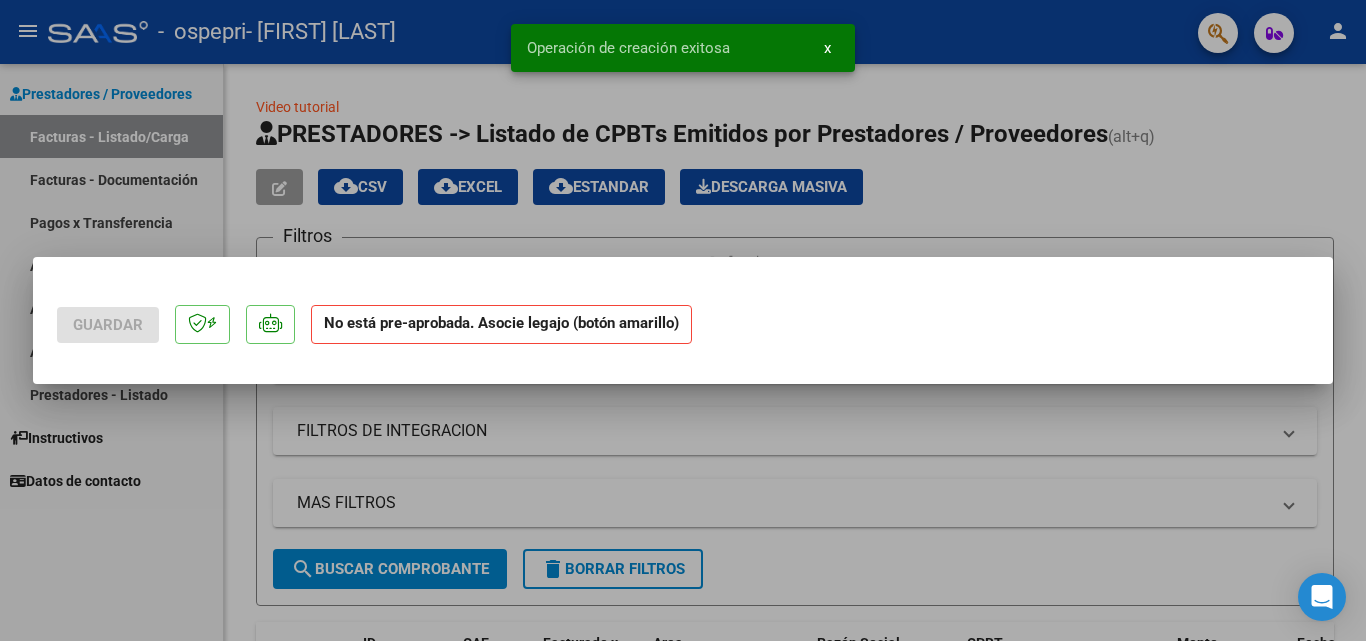scroll, scrollTop: 0, scrollLeft: 0, axis: both 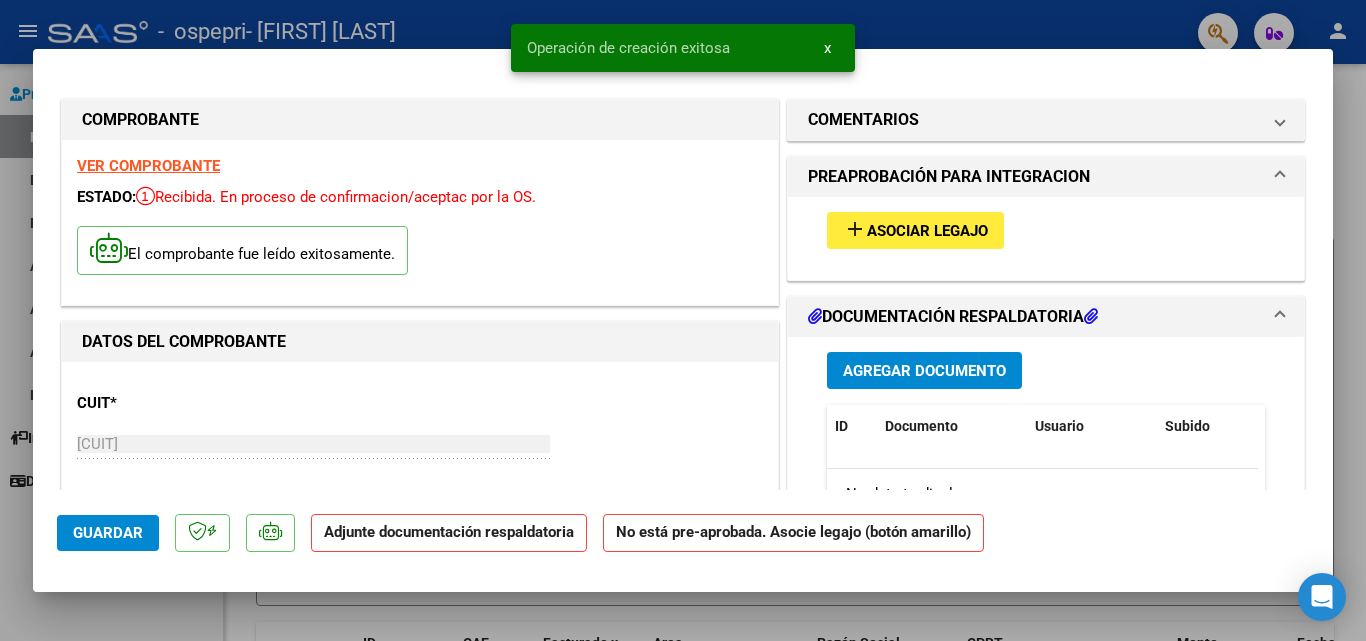 click on "Asociar Legajo" at bounding box center (927, 231) 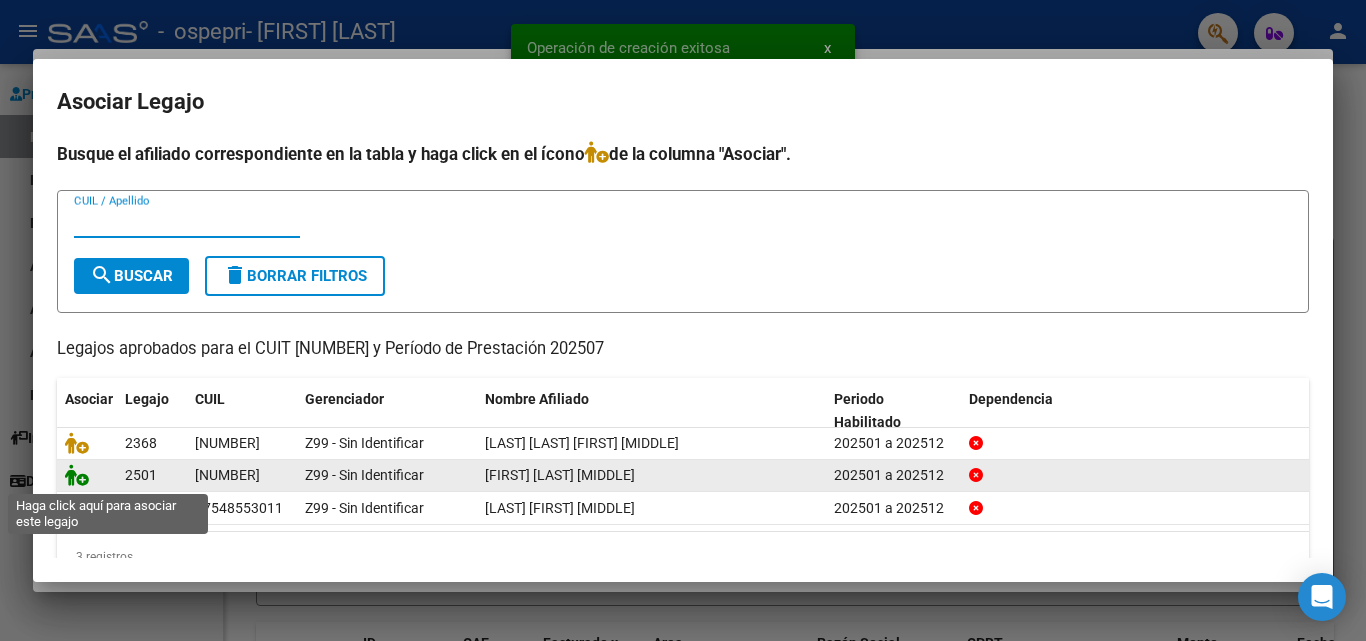 click 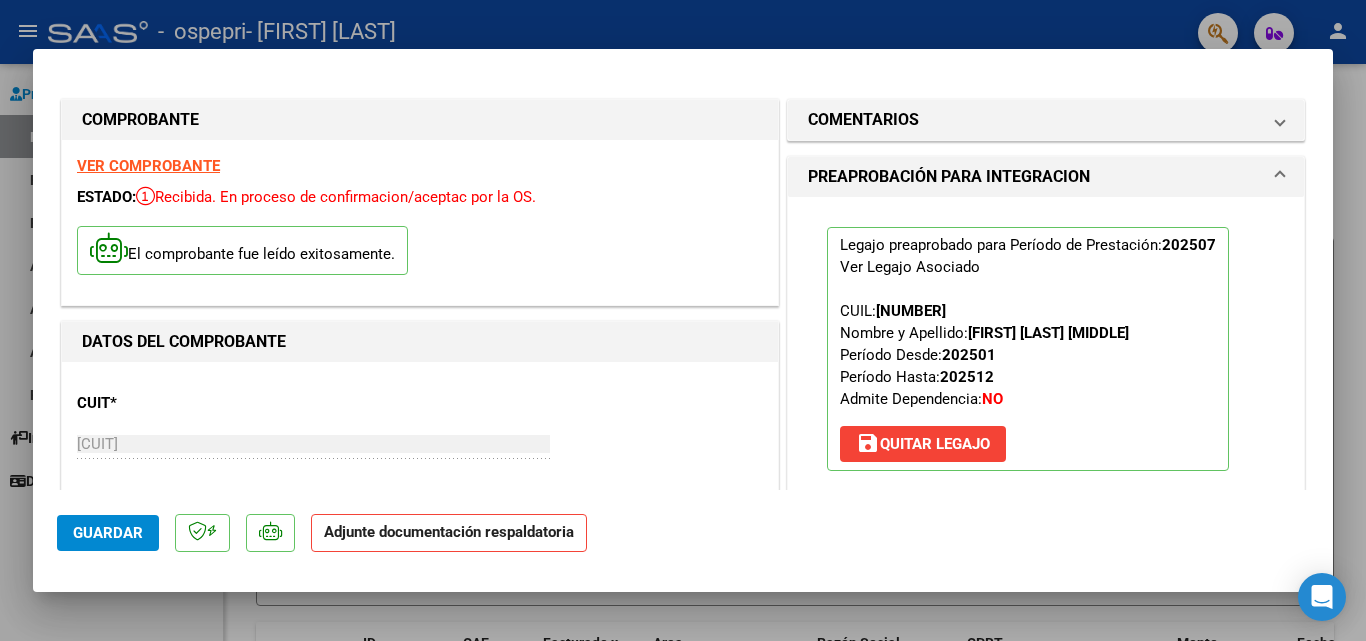 scroll, scrollTop: 333, scrollLeft: 0, axis: vertical 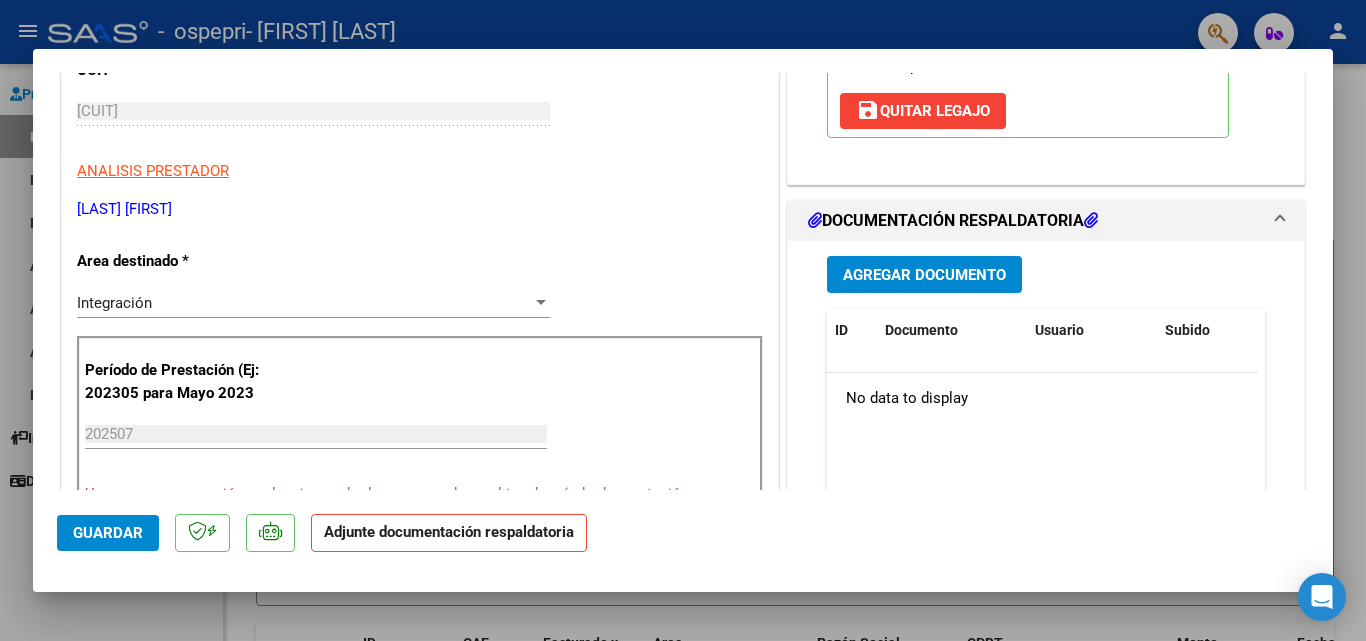click on "Agregar Documento" at bounding box center (924, 275) 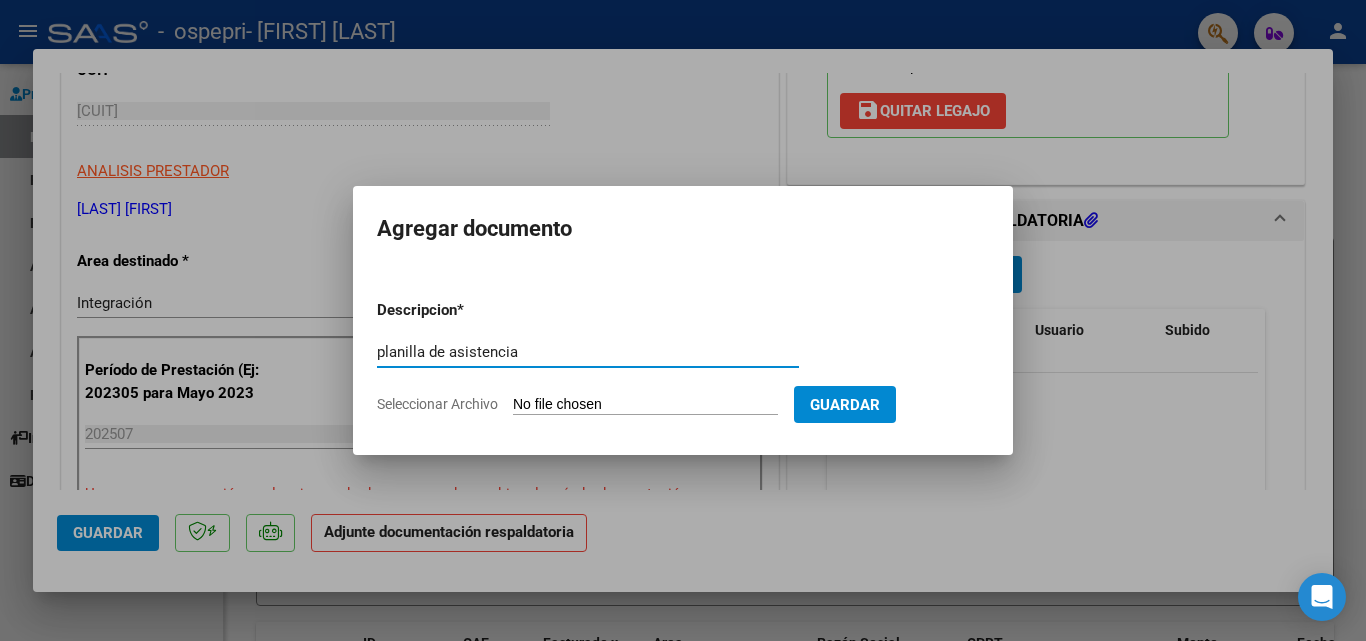 type on "planilla de asistencia" 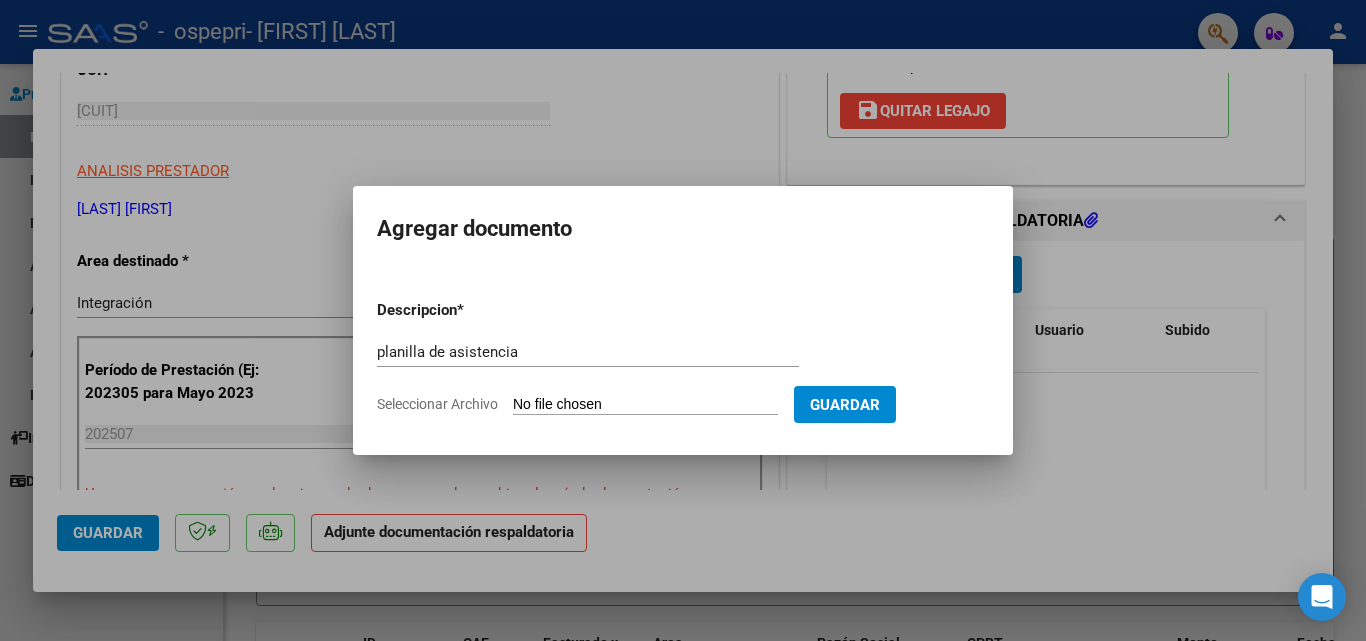 click on "Seleccionar Archivo" at bounding box center (645, 405) 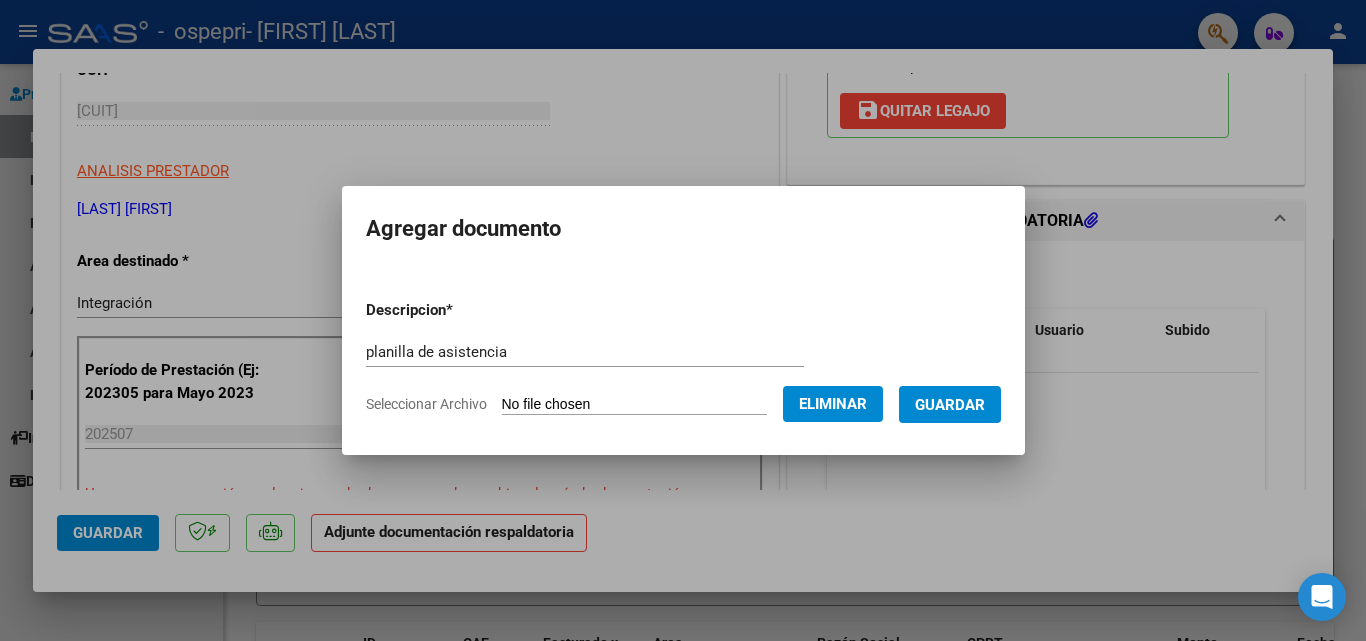 click on "Guardar" at bounding box center (950, 405) 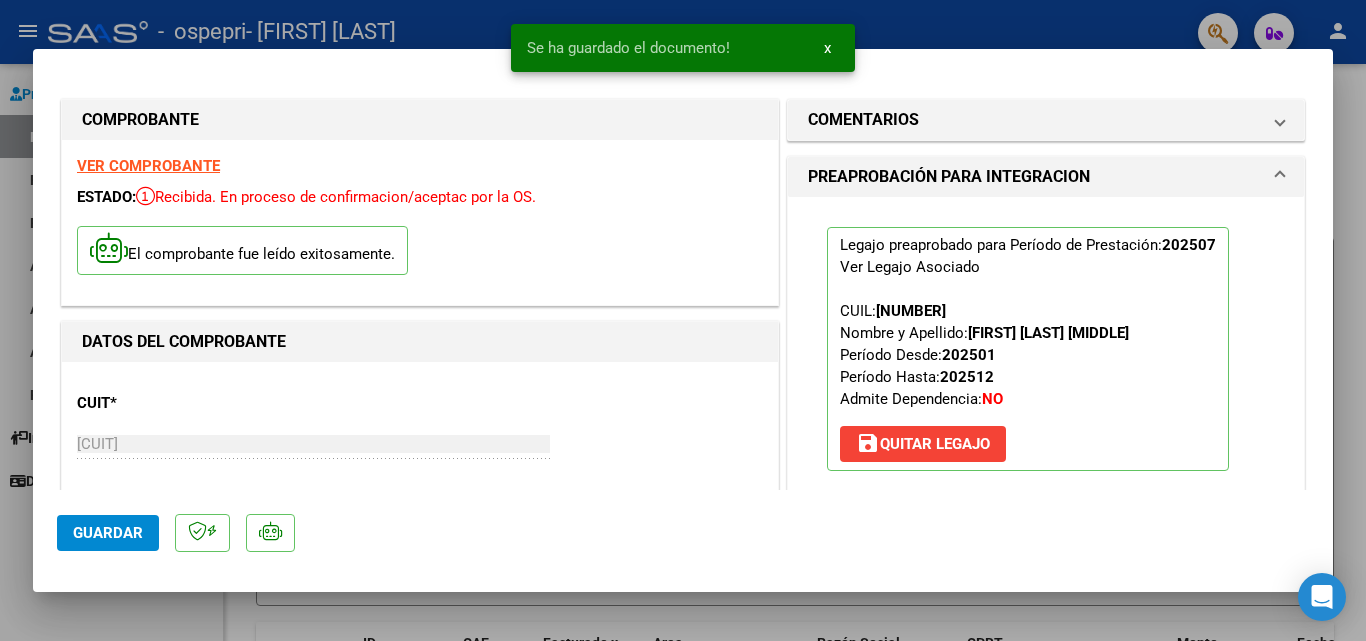 scroll, scrollTop: 333, scrollLeft: 0, axis: vertical 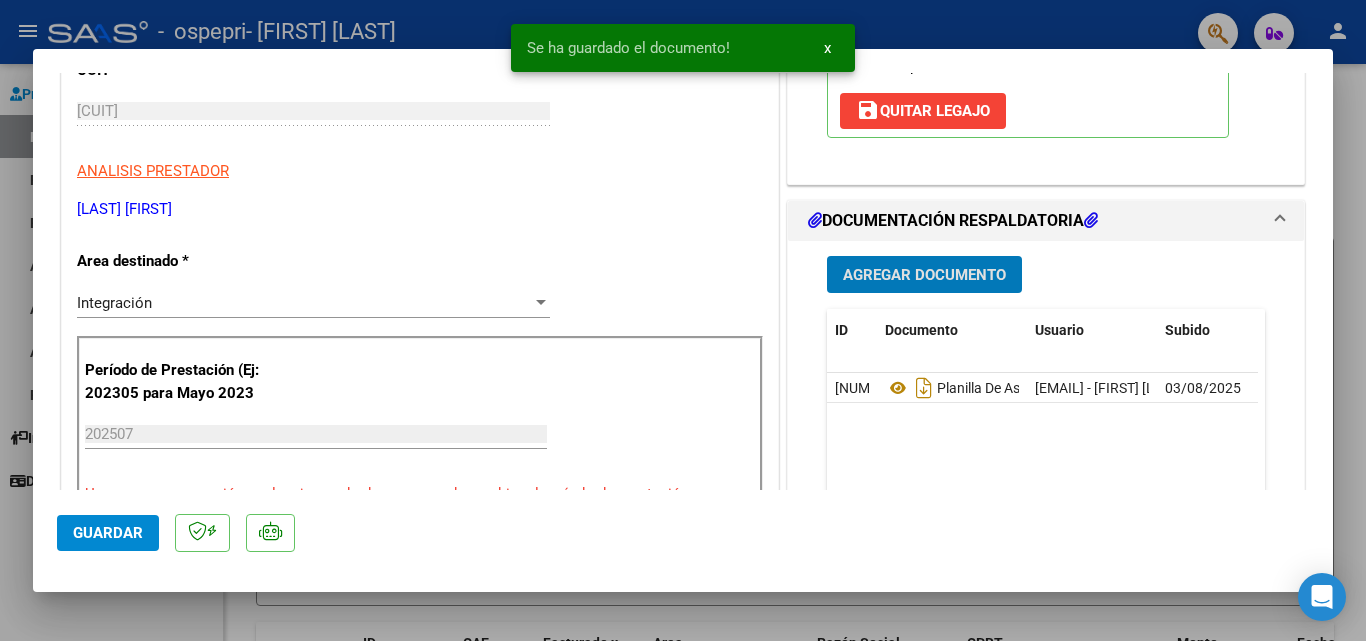 click on "Agregar Documento" at bounding box center (924, 275) 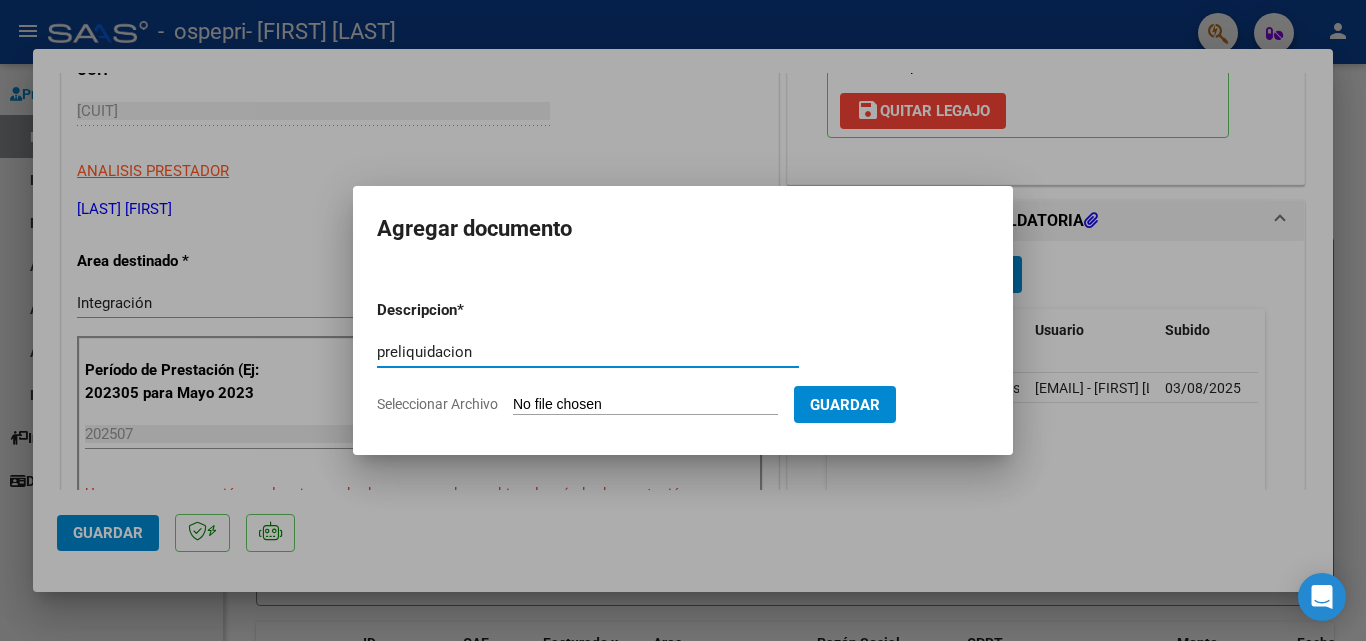 type on "preliquidacion" 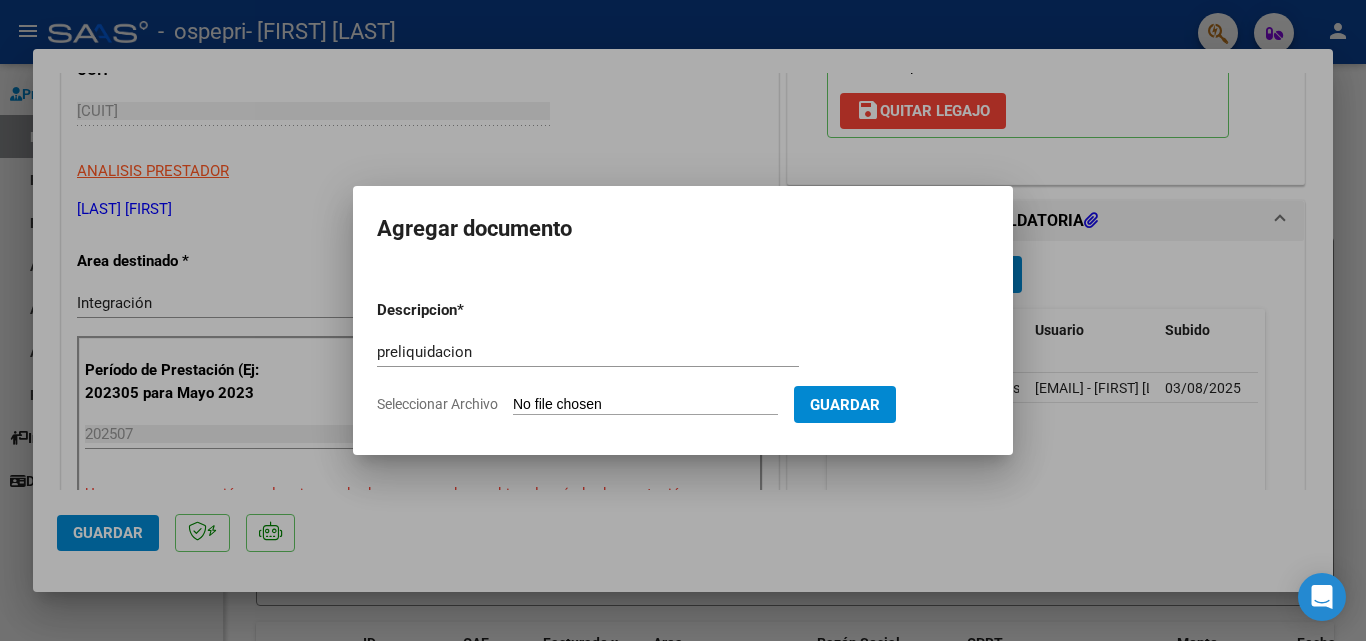 click on "Seleccionar Archivo" at bounding box center [645, 405] 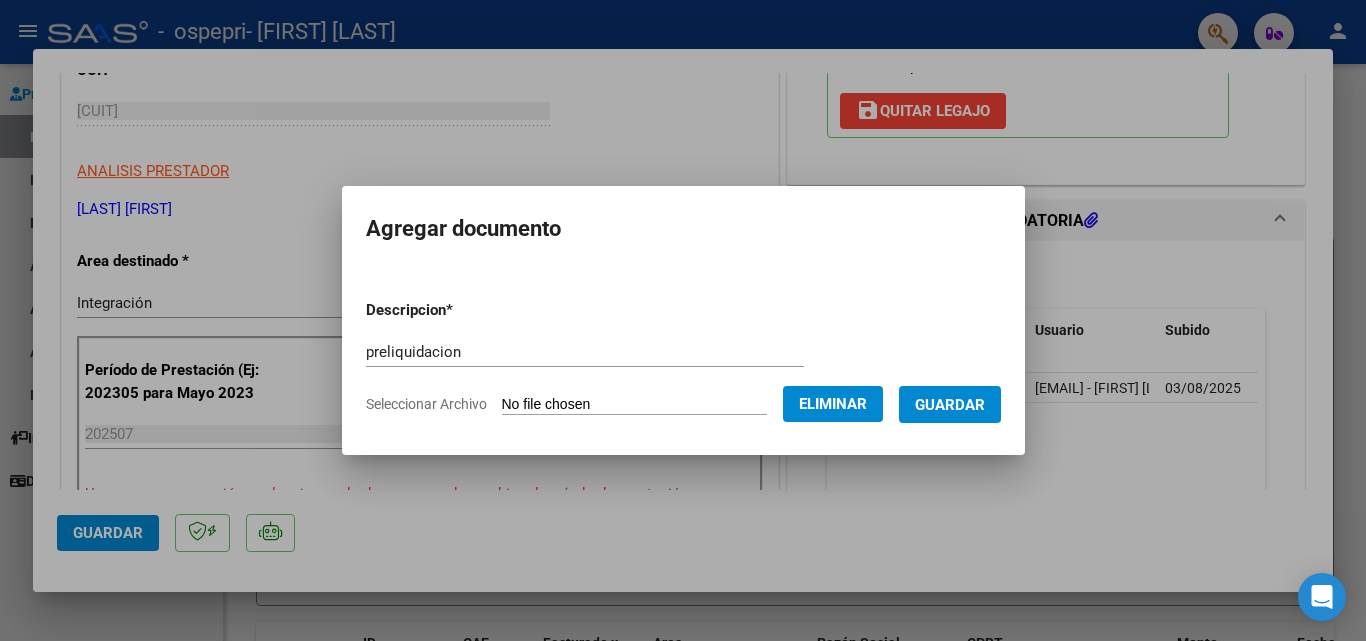 click on "Descripcion  *   preliquidacion Escriba aquí una descripcion  Seleccionar Archivo Eliminar Guardar" at bounding box center [683, 357] 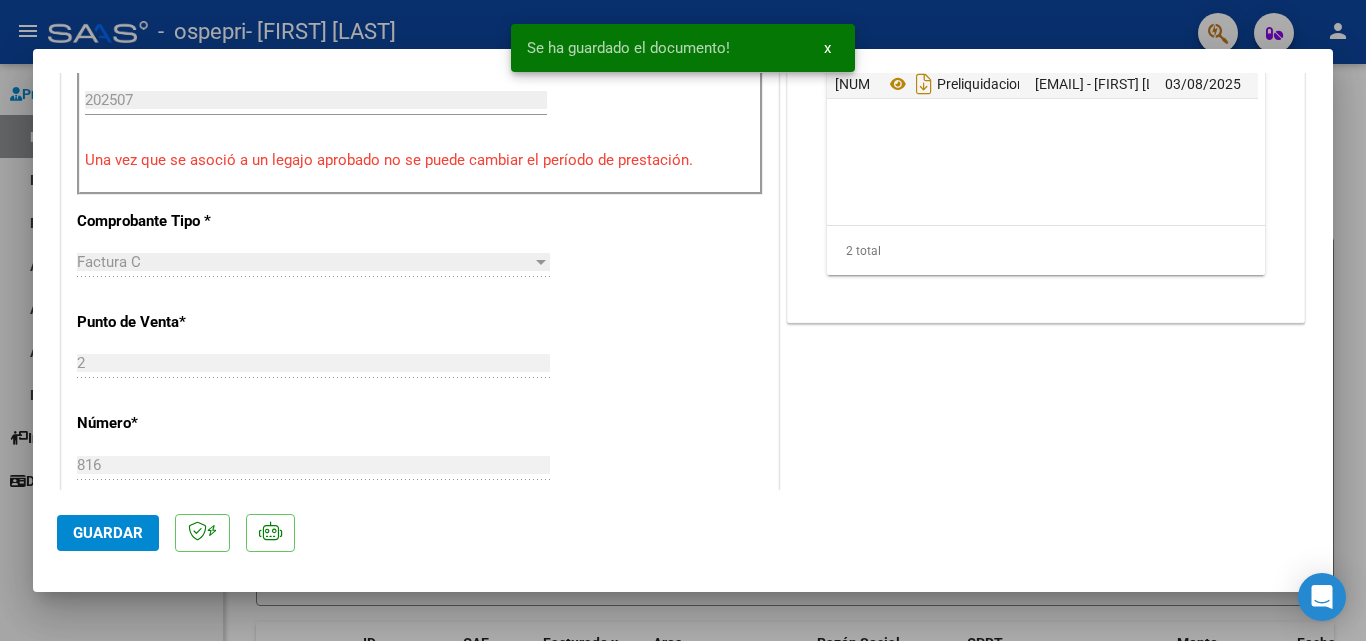 scroll, scrollTop: 1373, scrollLeft: 0, axis: vertical 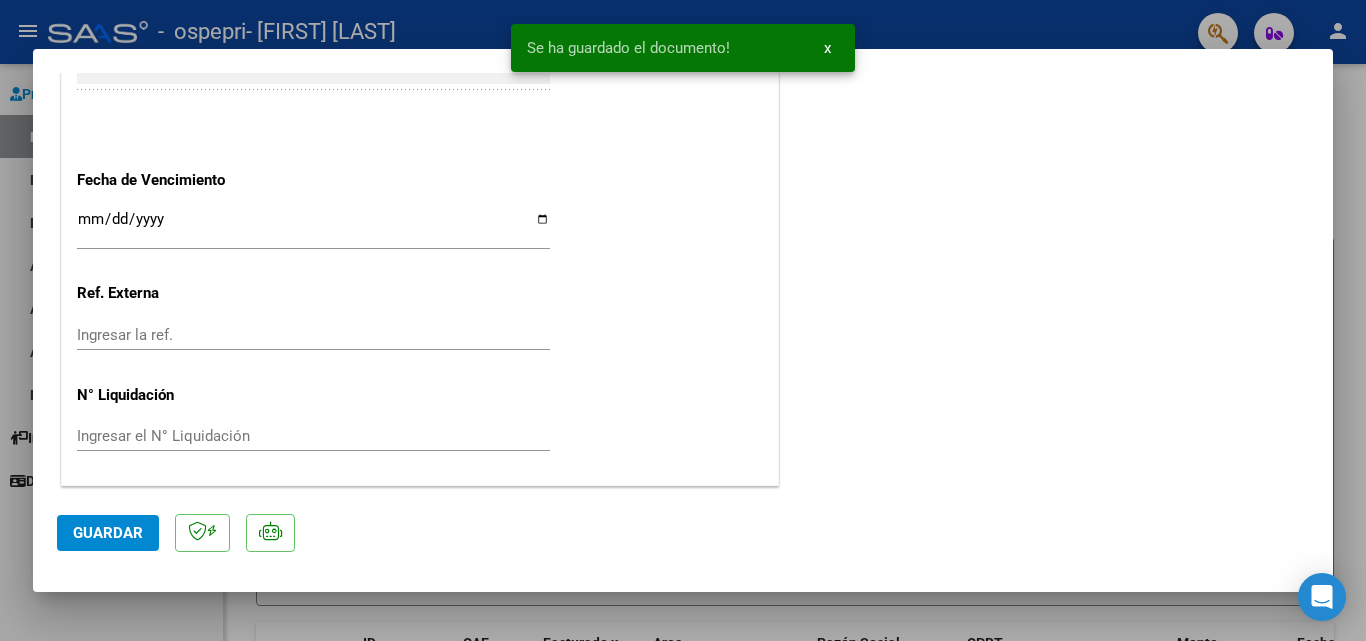 click on "Guardar" 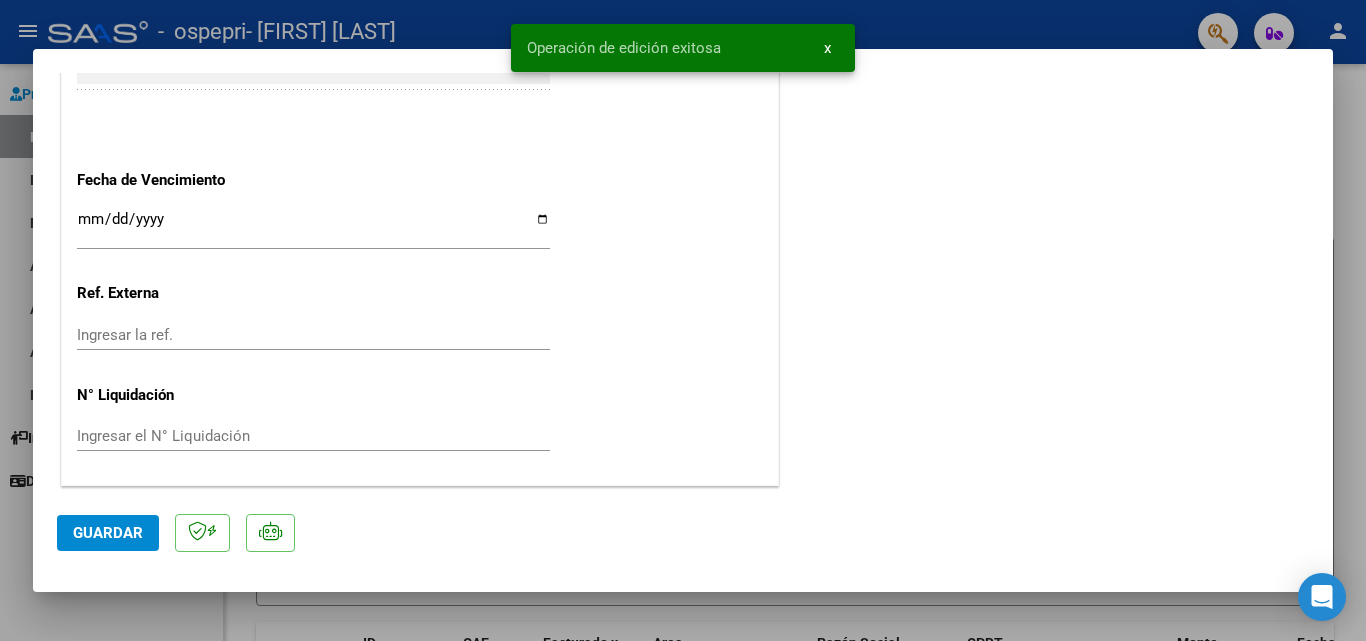 click at bounding box center [683, 320] 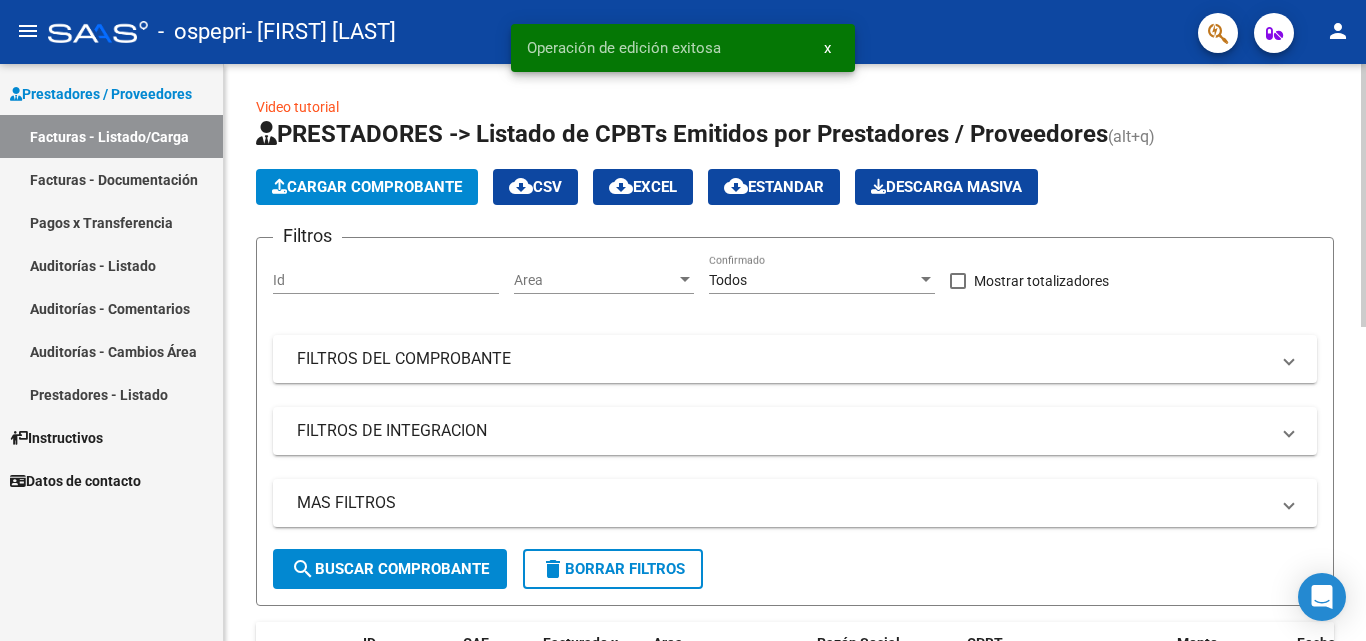 click on "Cargar Comprobante" 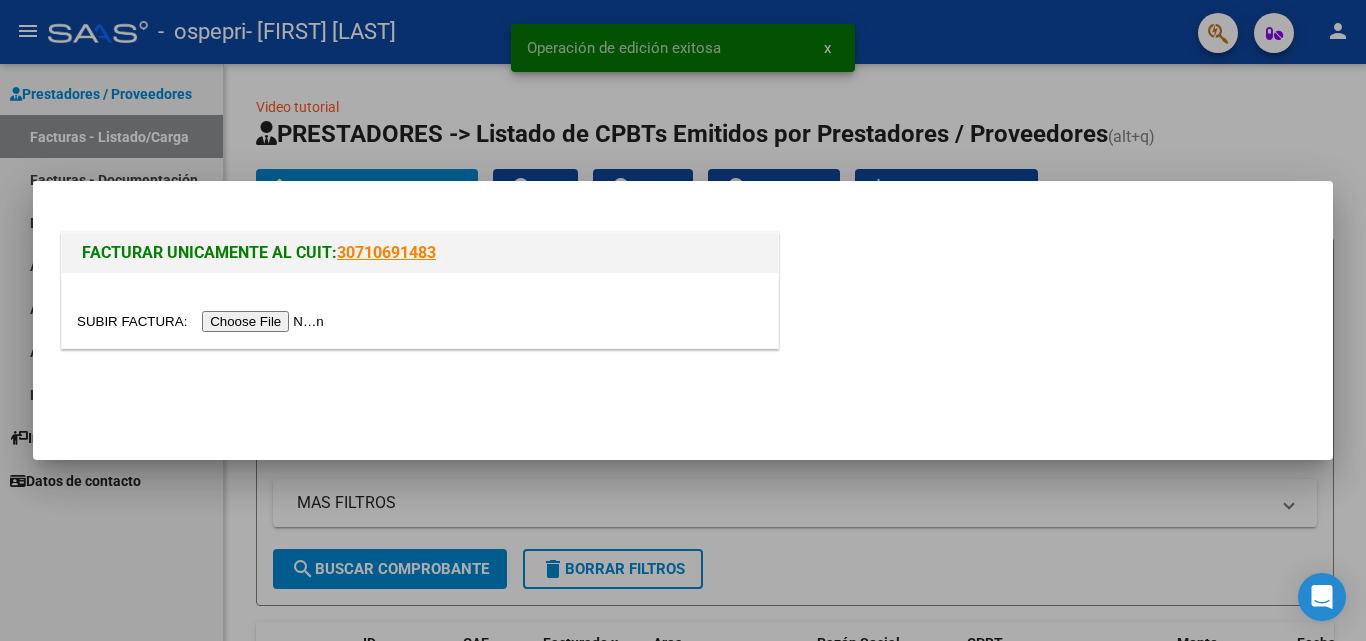 click at bounding box center (203, 321) 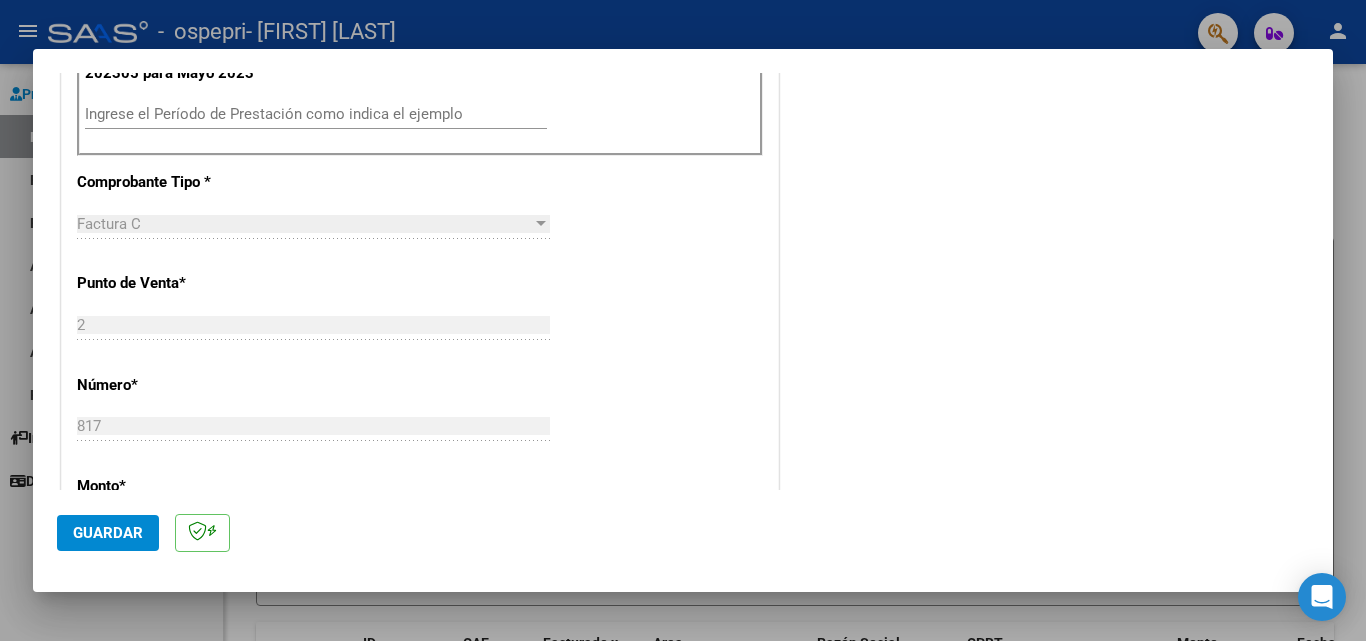 scroll, scrollTop: 305, scrollLeft: 0, axis: vertical 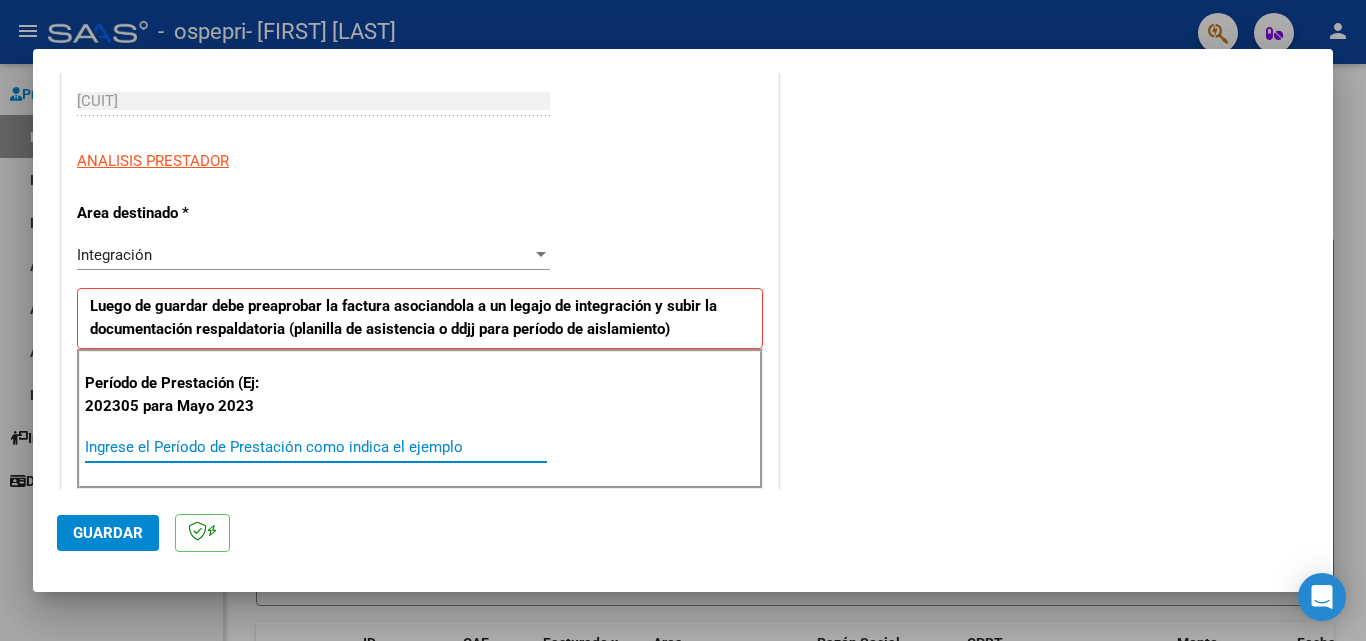 click on "Ingrese el Período de Prestación como indica el ejemplo" at bounding box center [316, 447] 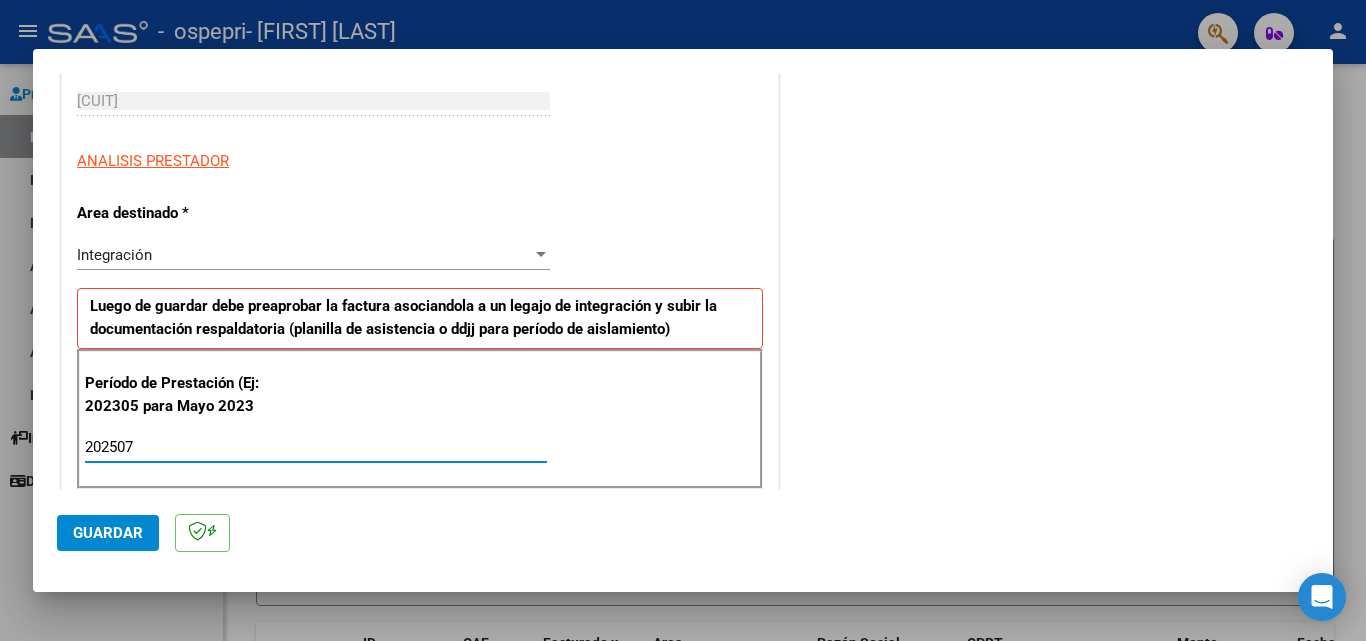 type on "202507" 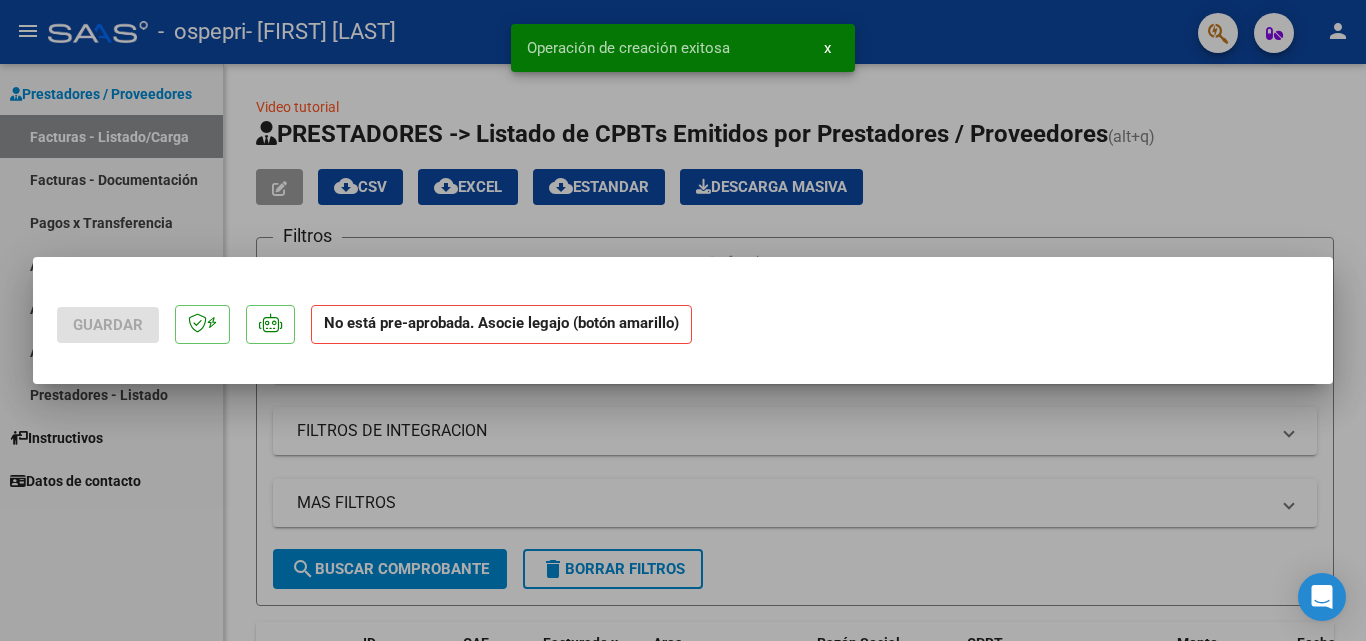 scroll, scrollTop: 0, scrollLeft: 0, axis: both 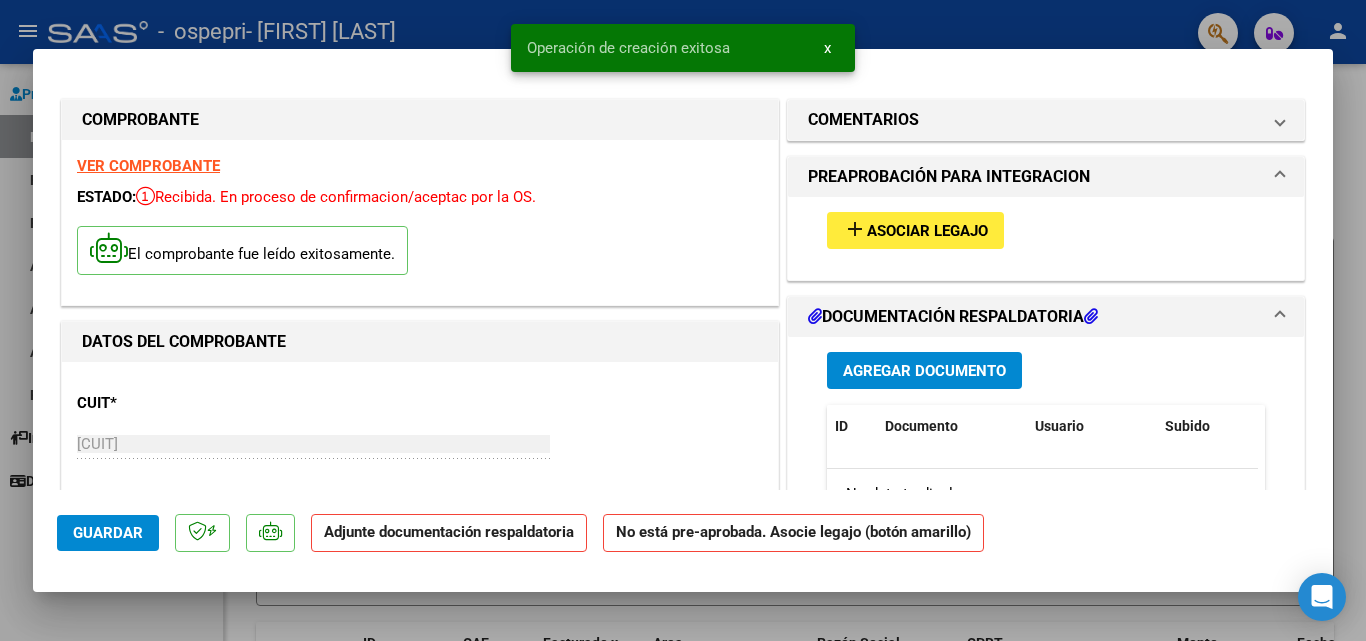click on "Asociar Legajo" at bounding box center [927, 231] 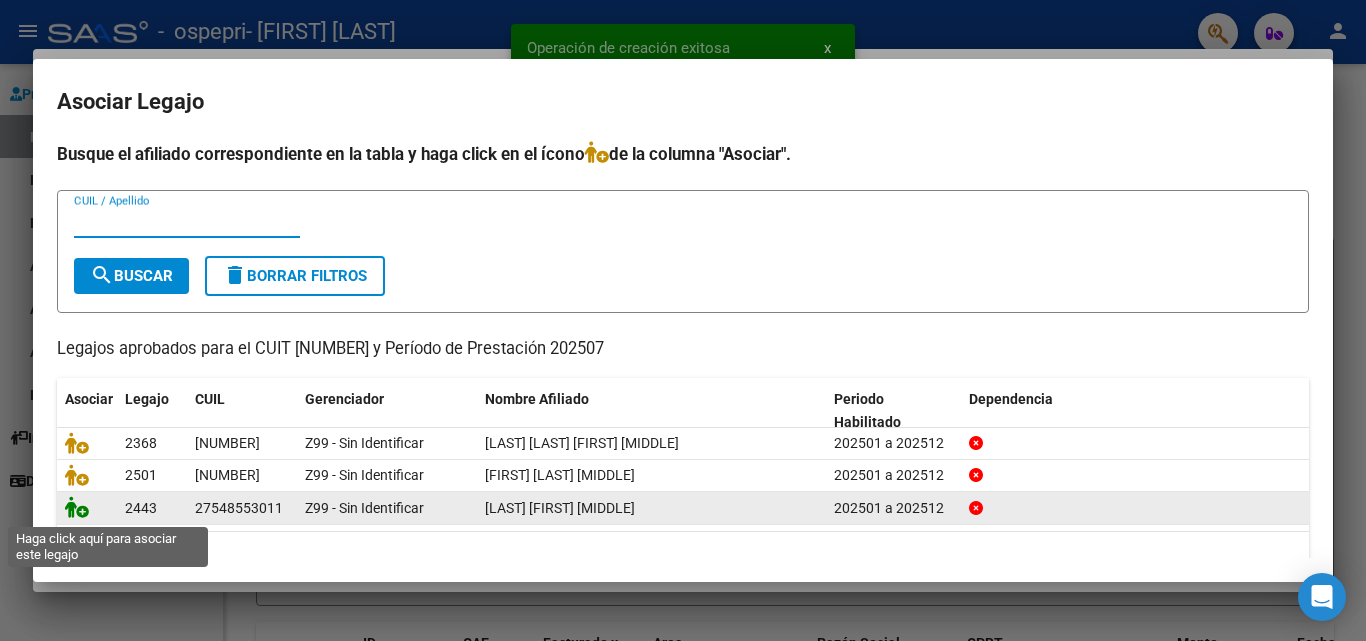 click 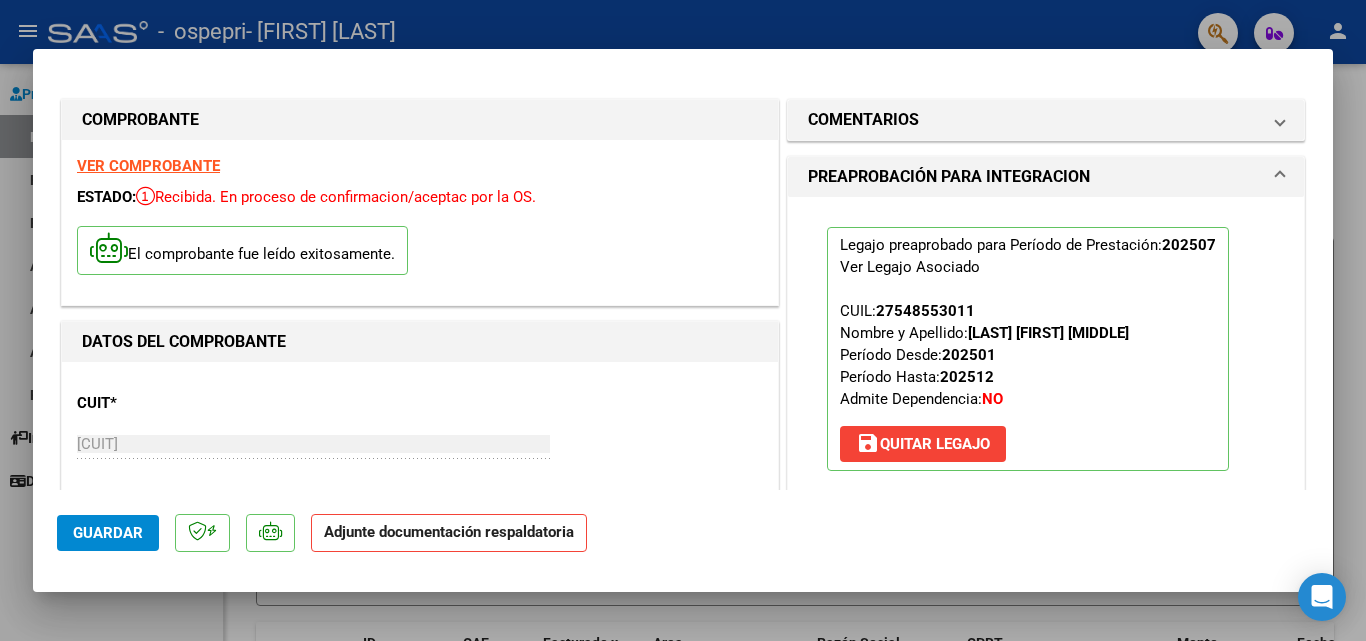 scroll, scrollTop: 333, scrollLeft: 0, axis: vertical 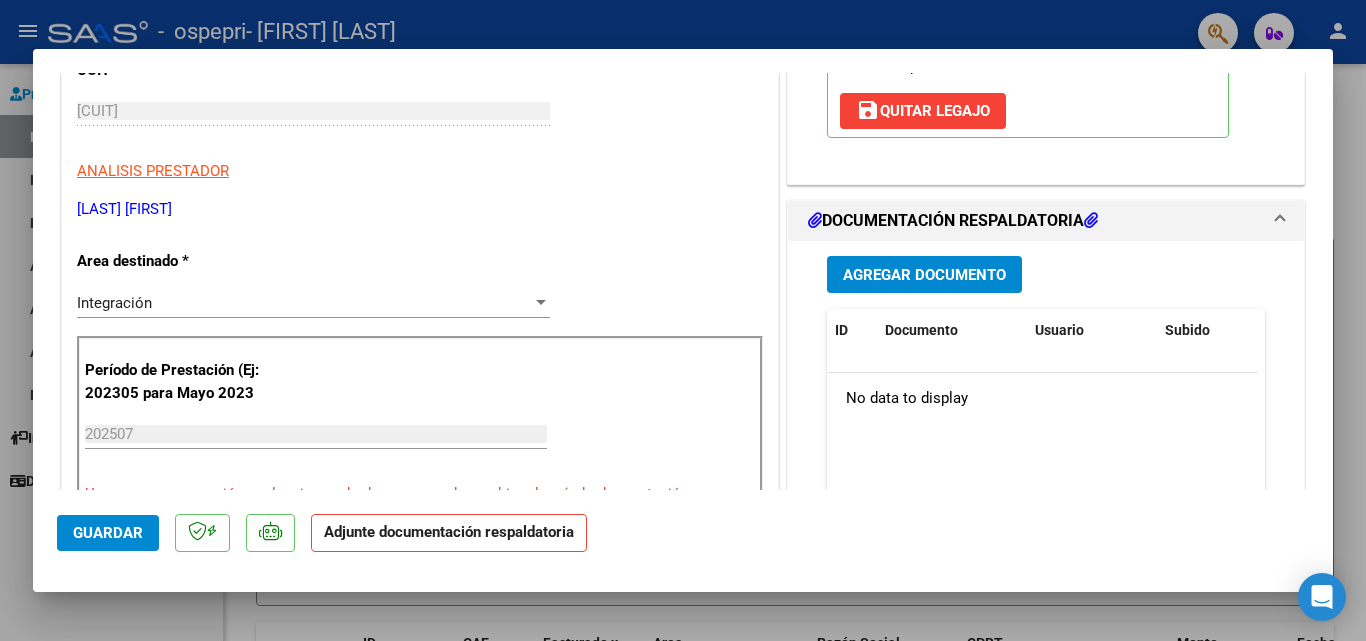 click on "Agregar Documento" at bounding box center (924, 275) 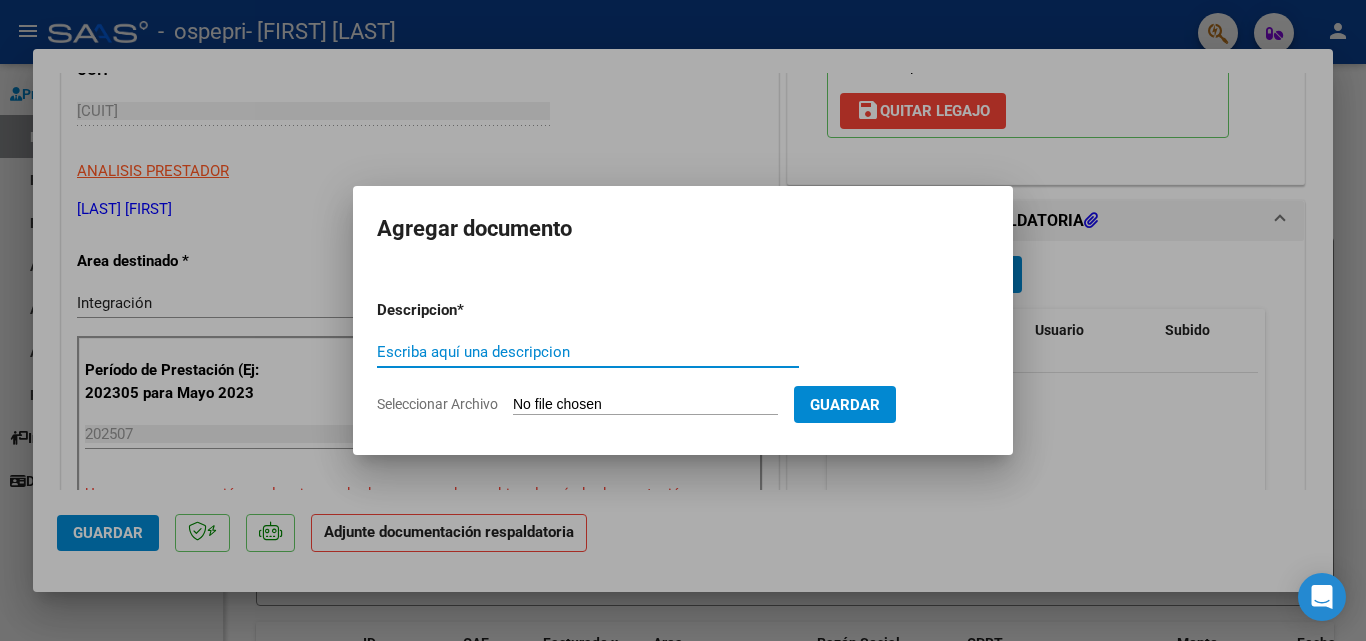 click on "Escriba aquí una descripcion" at bounding box center [588, 352] 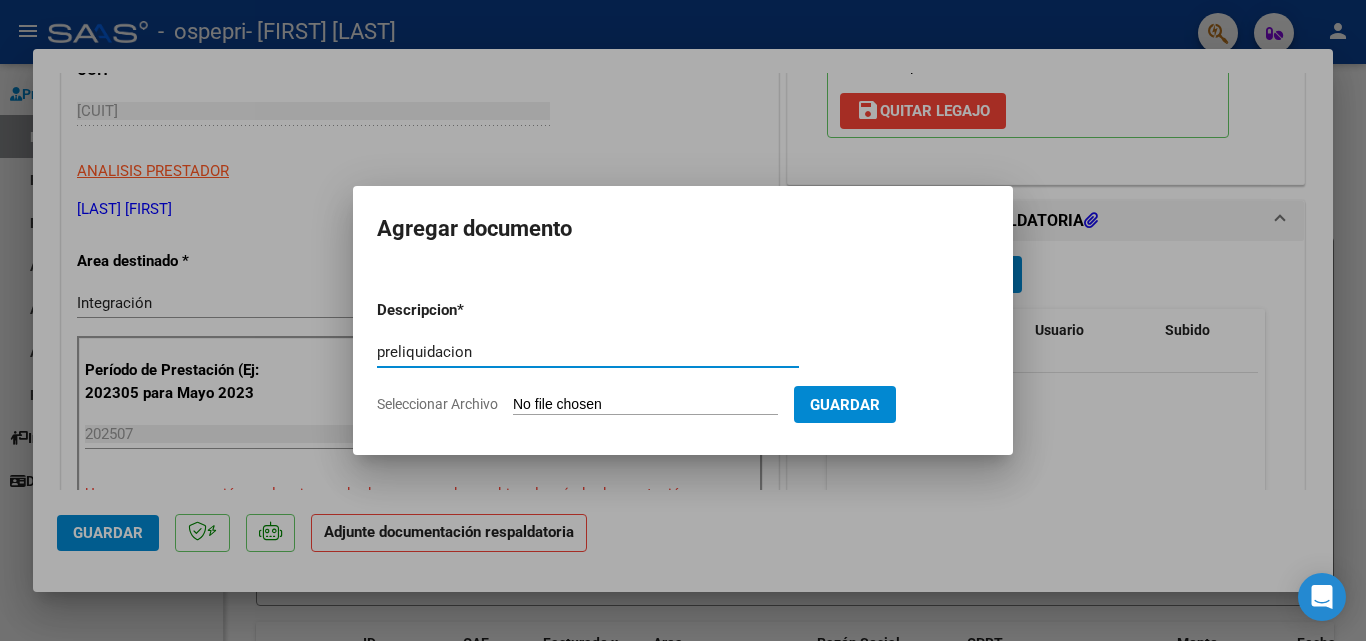 type on "preliquidacion" 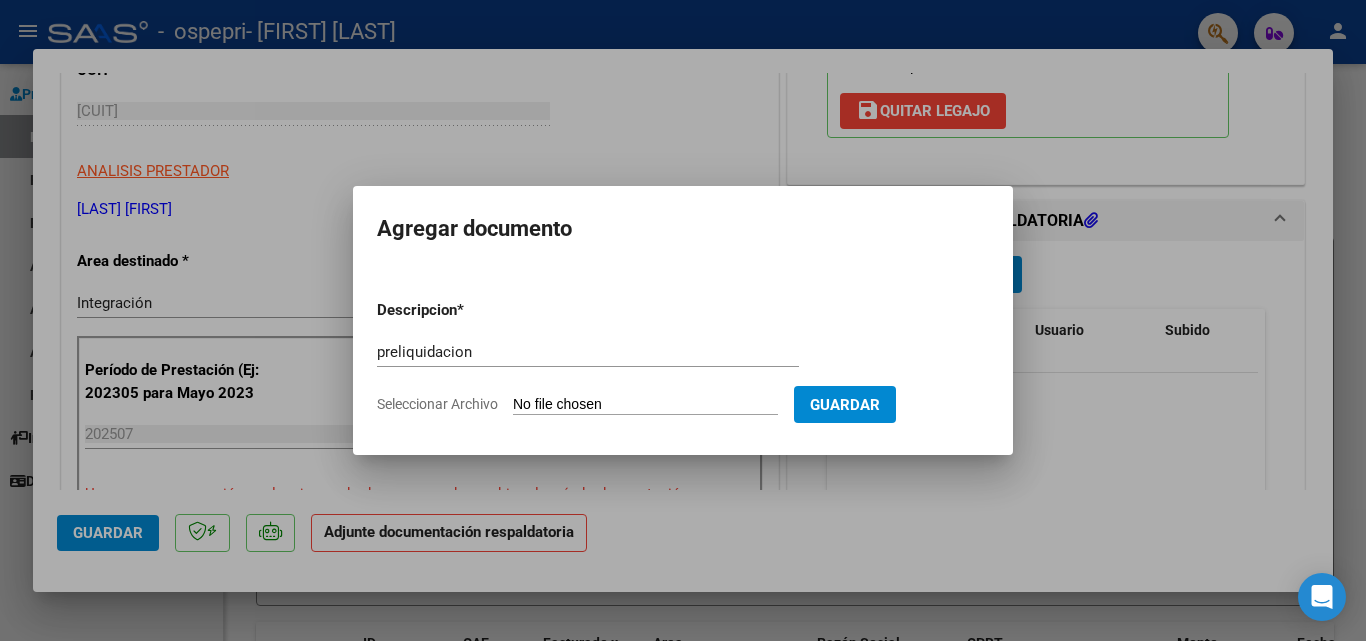 type on "C:\fakepath\[FILENAME].pdf" 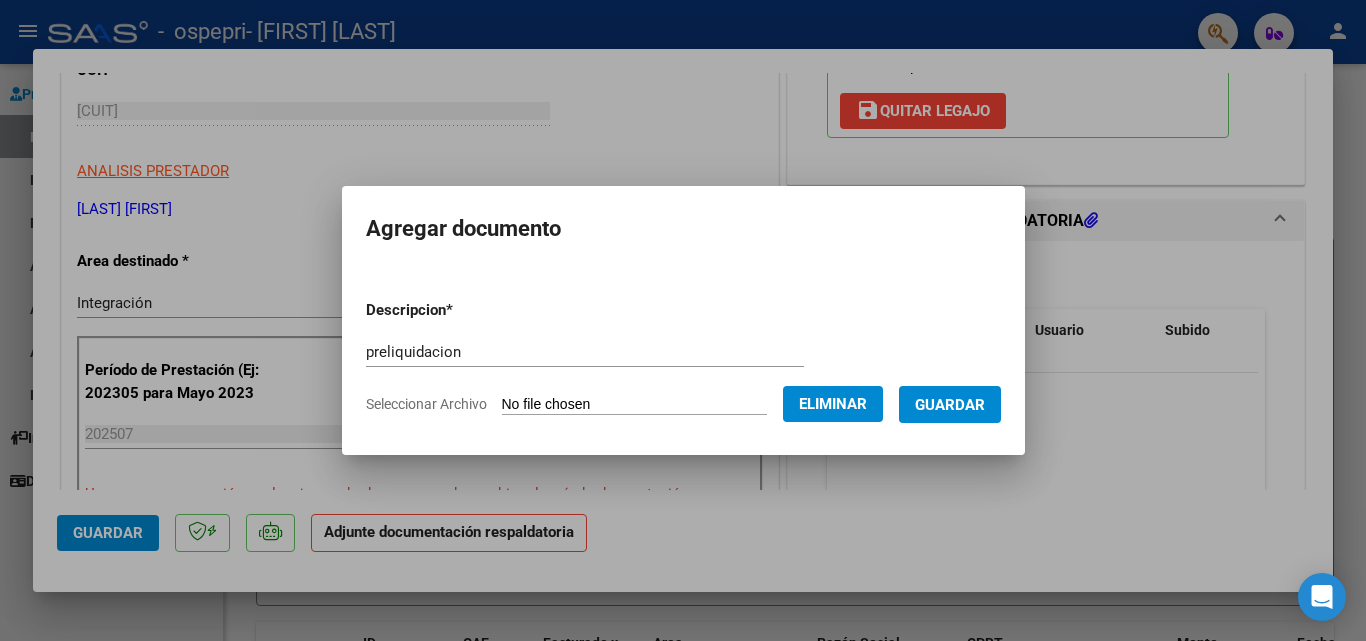 click on "Guardar" at bounding box center (950, 405) 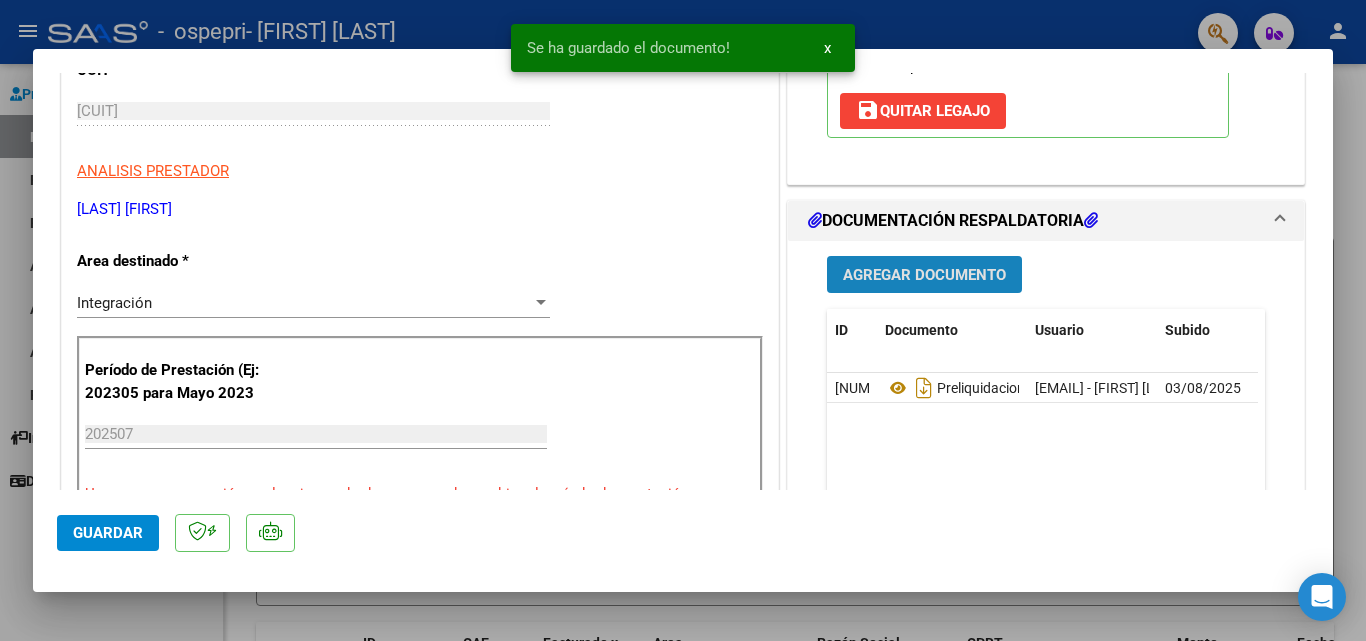 click on "Agregar Documento" at bounding box center [924, 275] 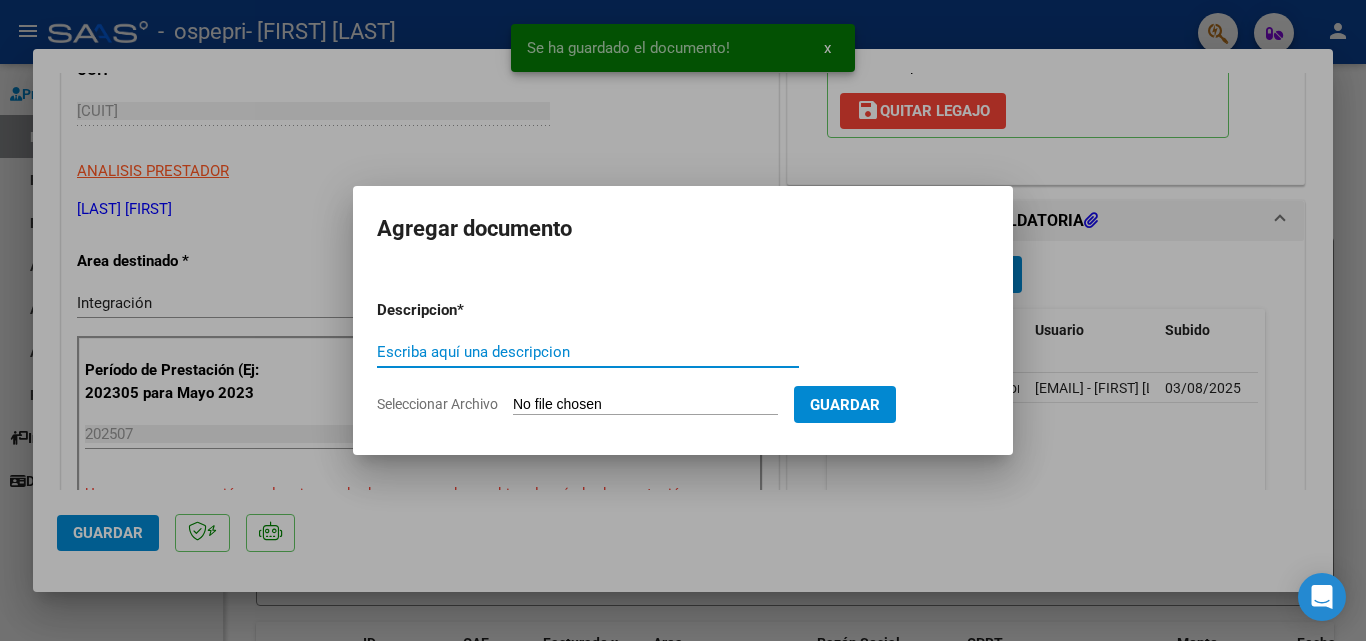 click on "Escriba aquí una descripcion" at bounding box center (588, 352) 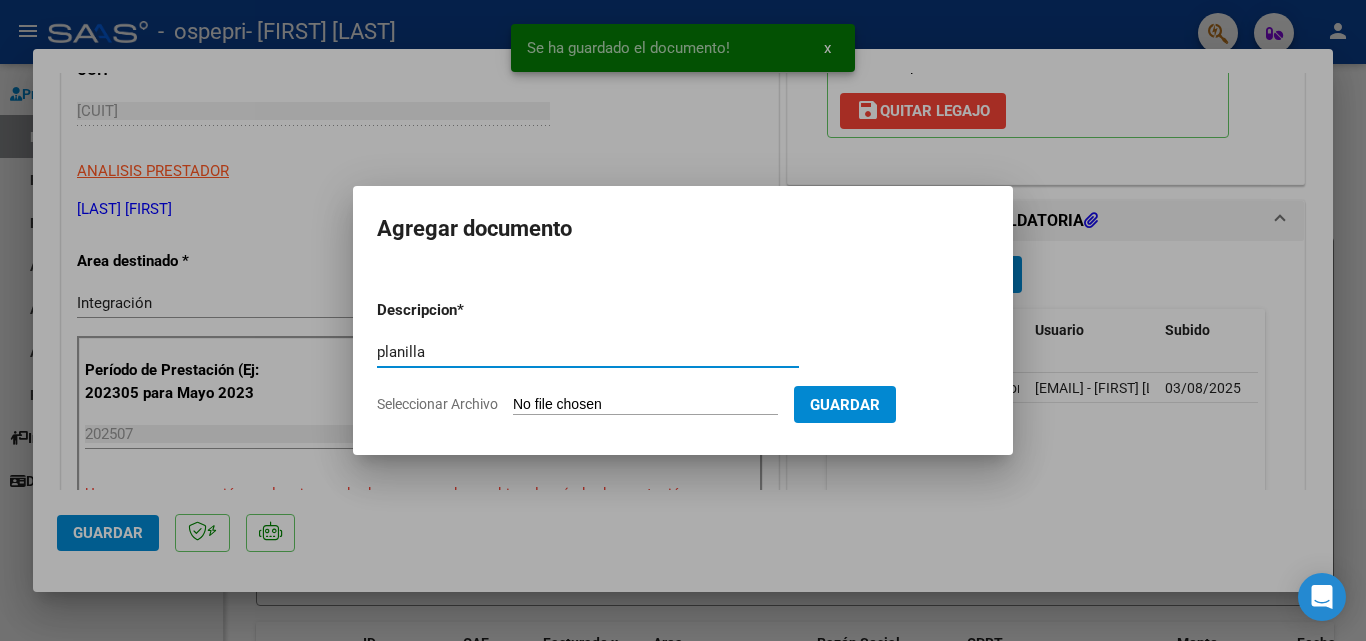 type on "planilla" 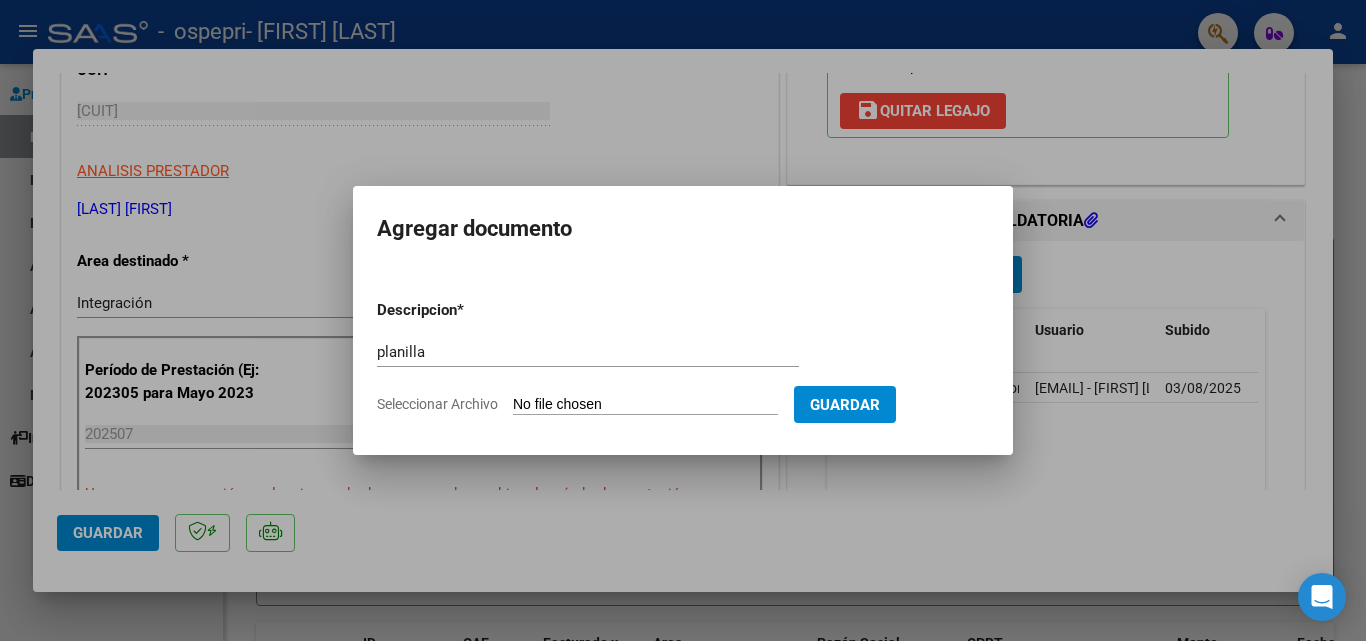 type on "C:\fakepath\[FILENAME].pdf" 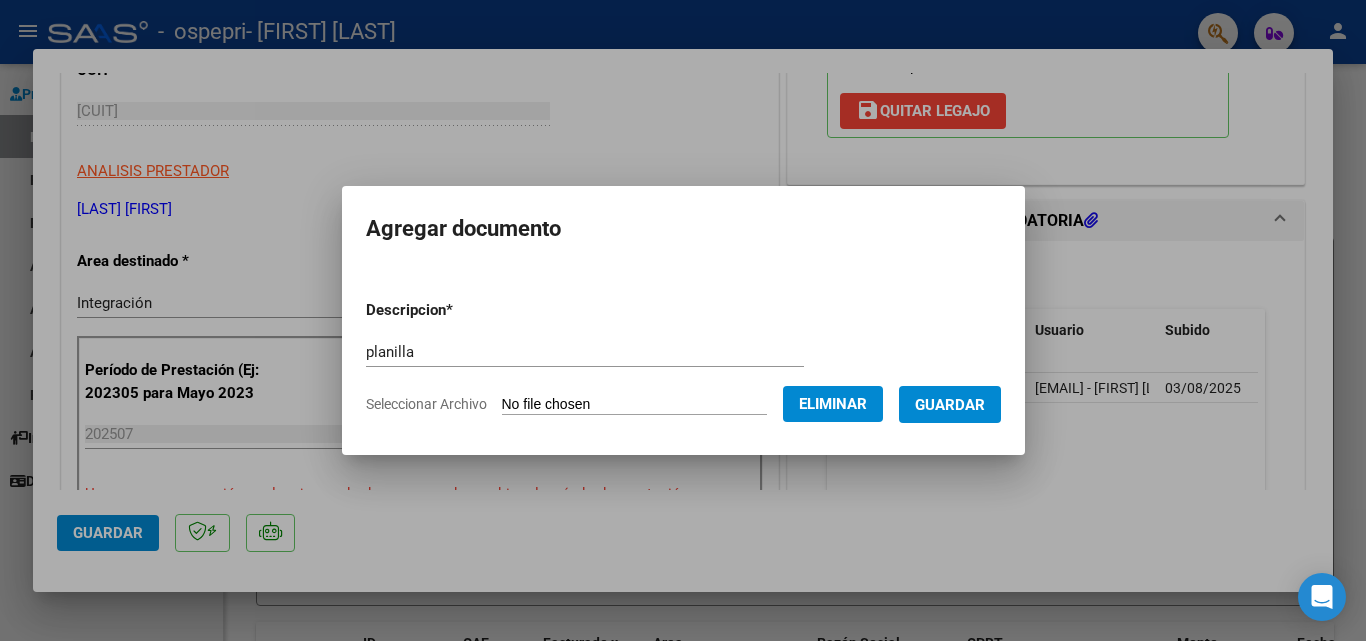 click on "Guardar" at bounding box center (950, 405) 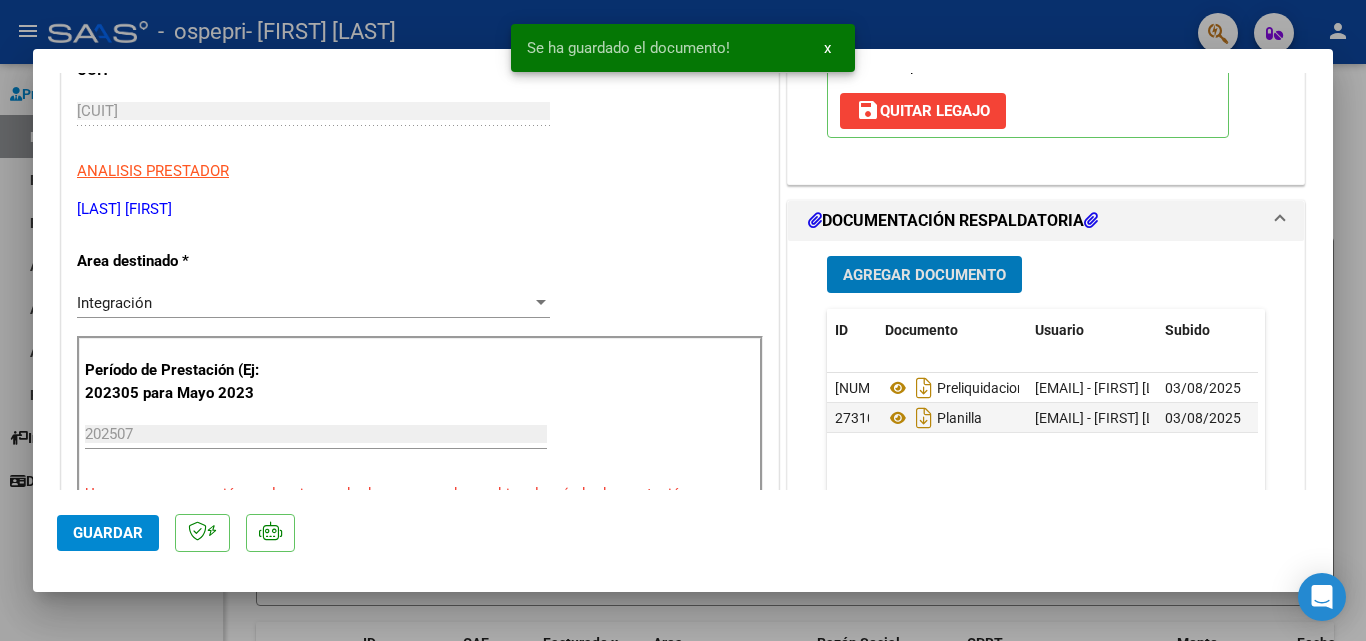 scroll, scrollTop: 1373, scrollLeft: 0, axis: vertical 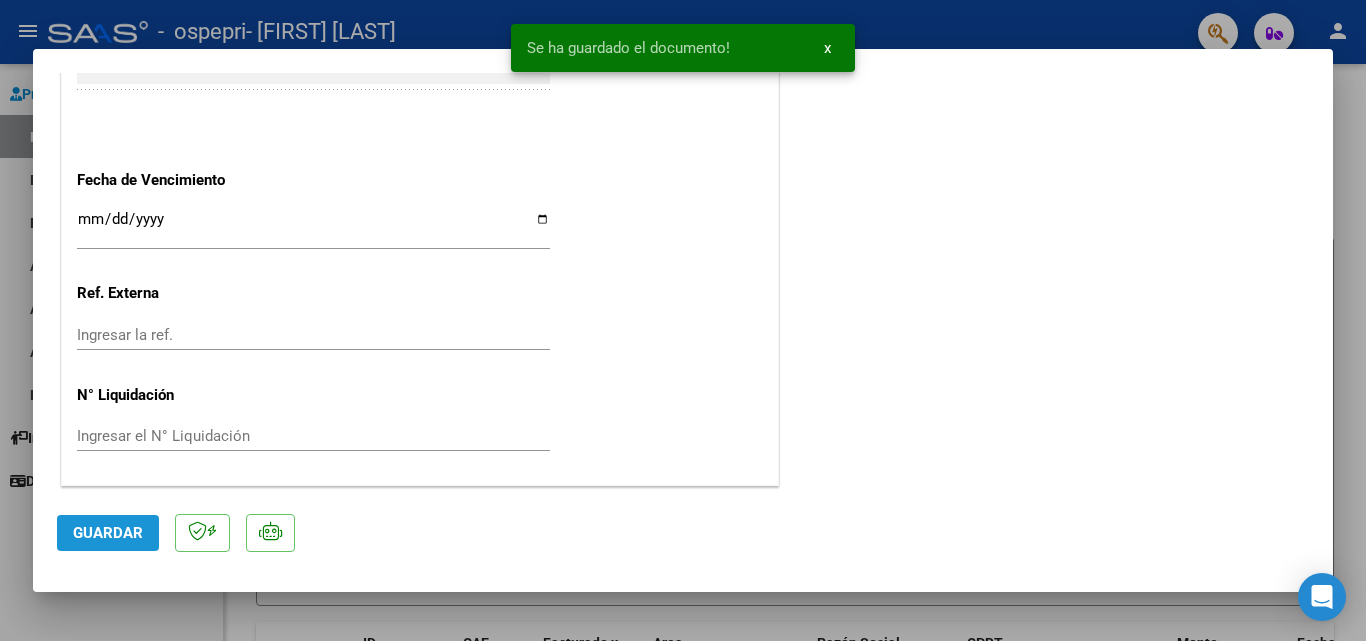 click on "Guardar" 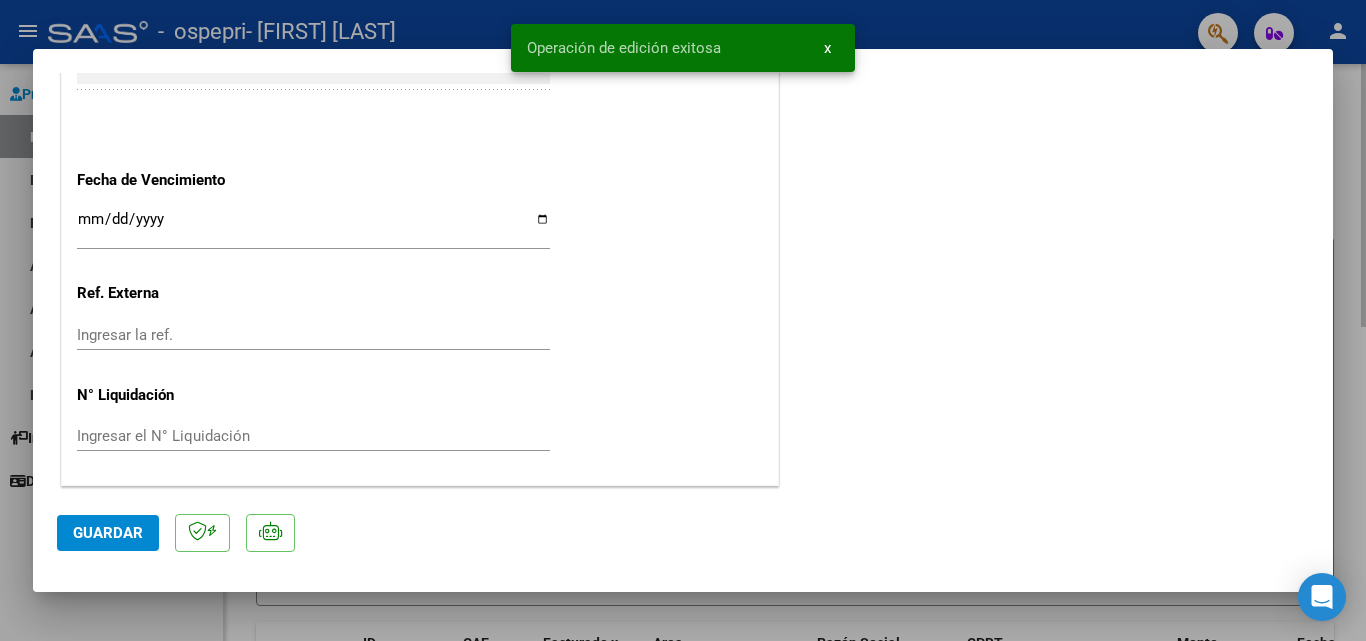 click at bounding box center [683, 320] 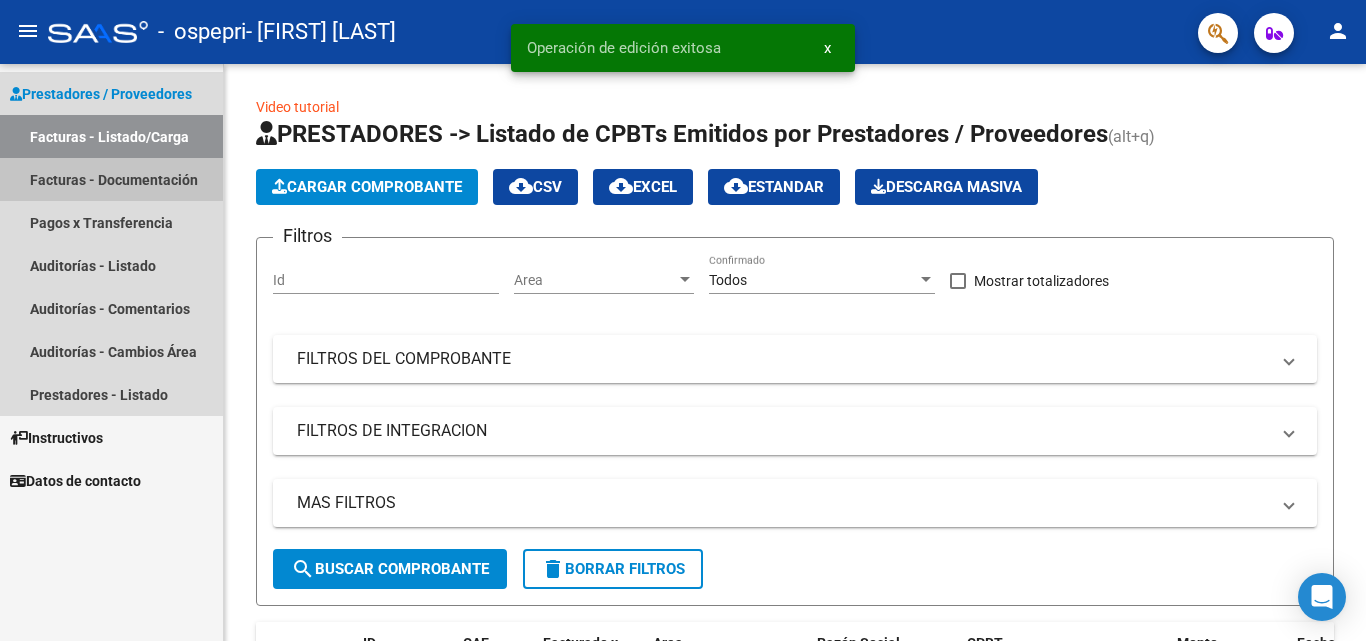 click on "Facturas - Documentación" at bounding box center (111, 179) 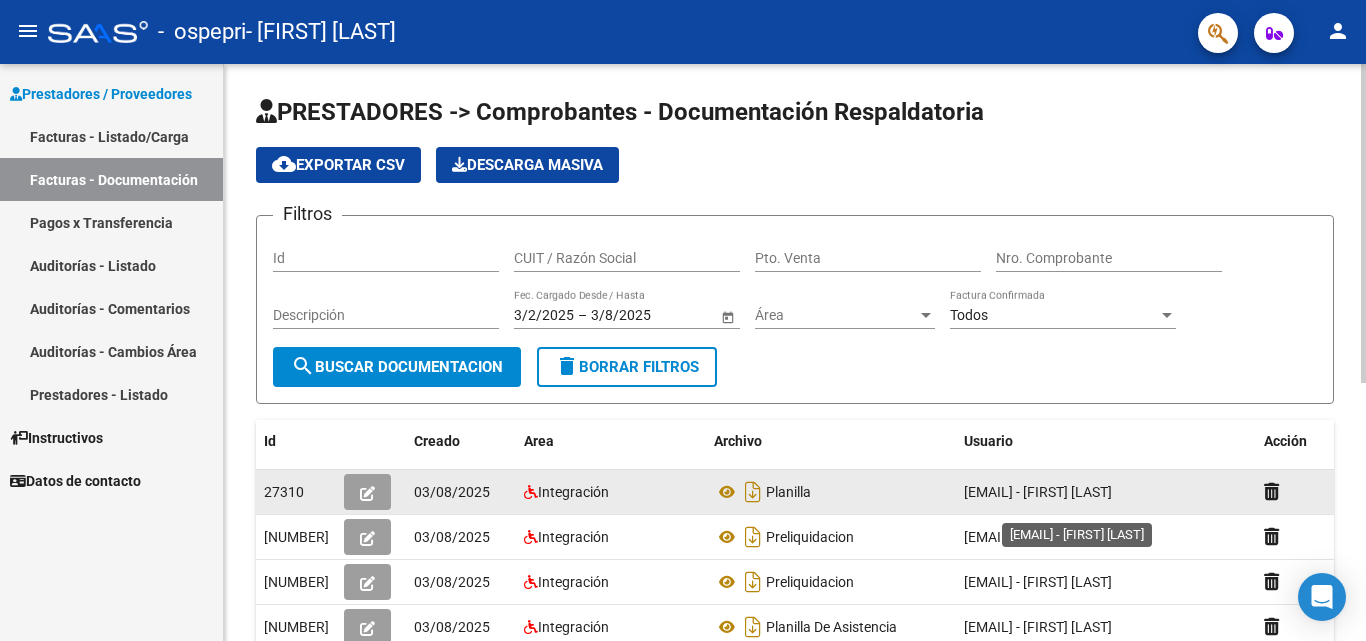 scroll, scrollTop: 4, scrollLeft: 0, axis: vertical 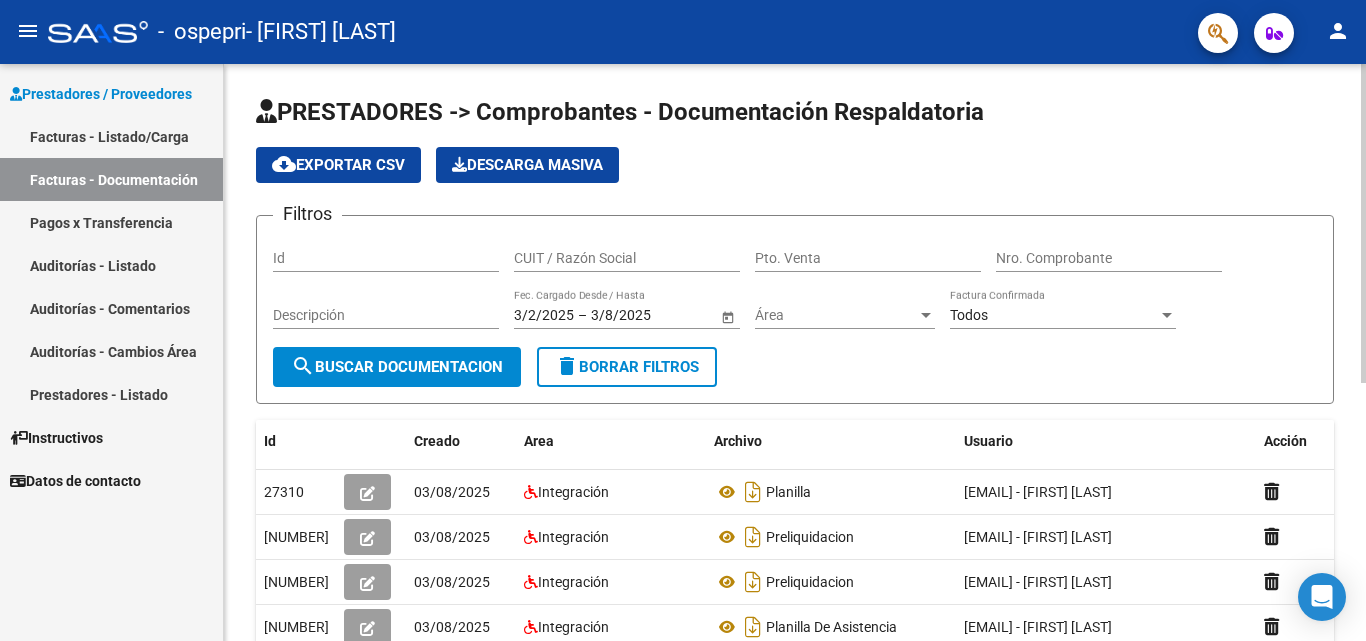 click 